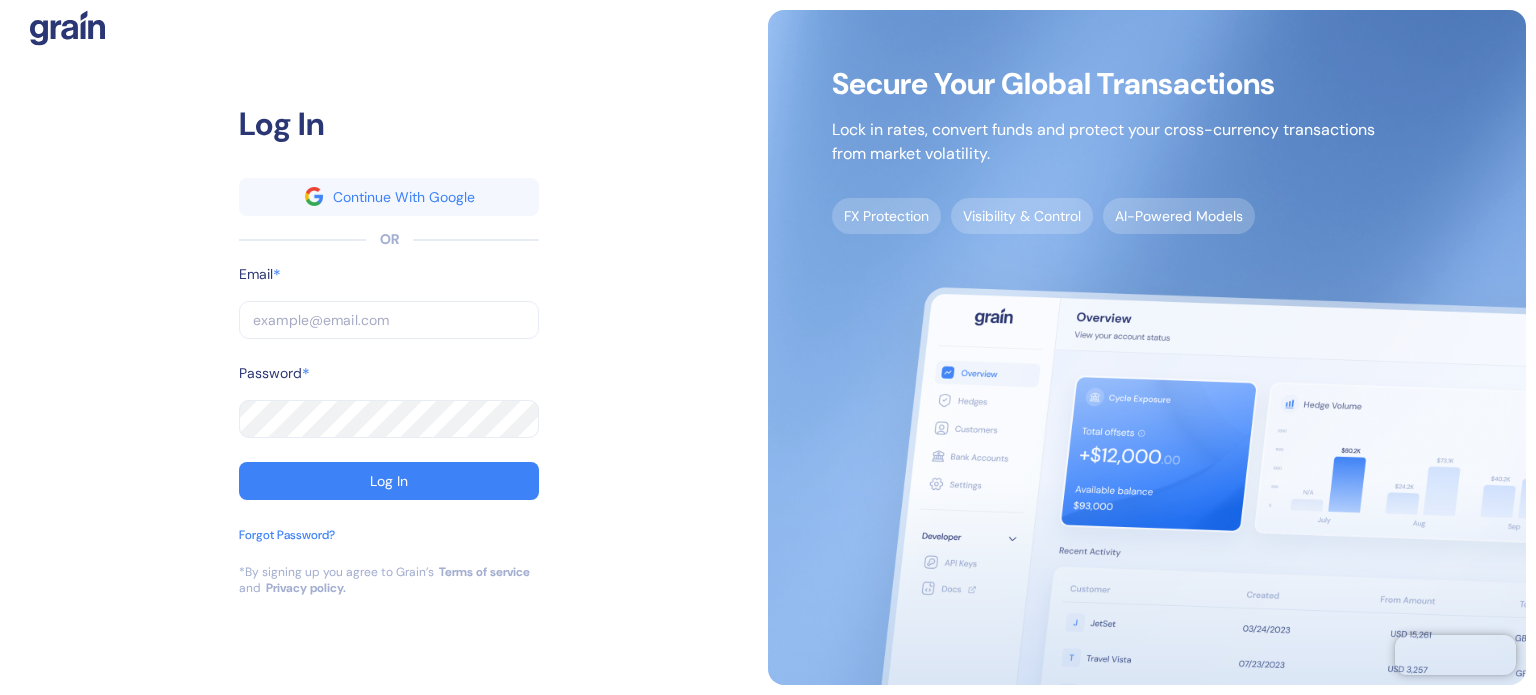 scroll, scrollTop: 0, scrollLeft: 0, axis: both 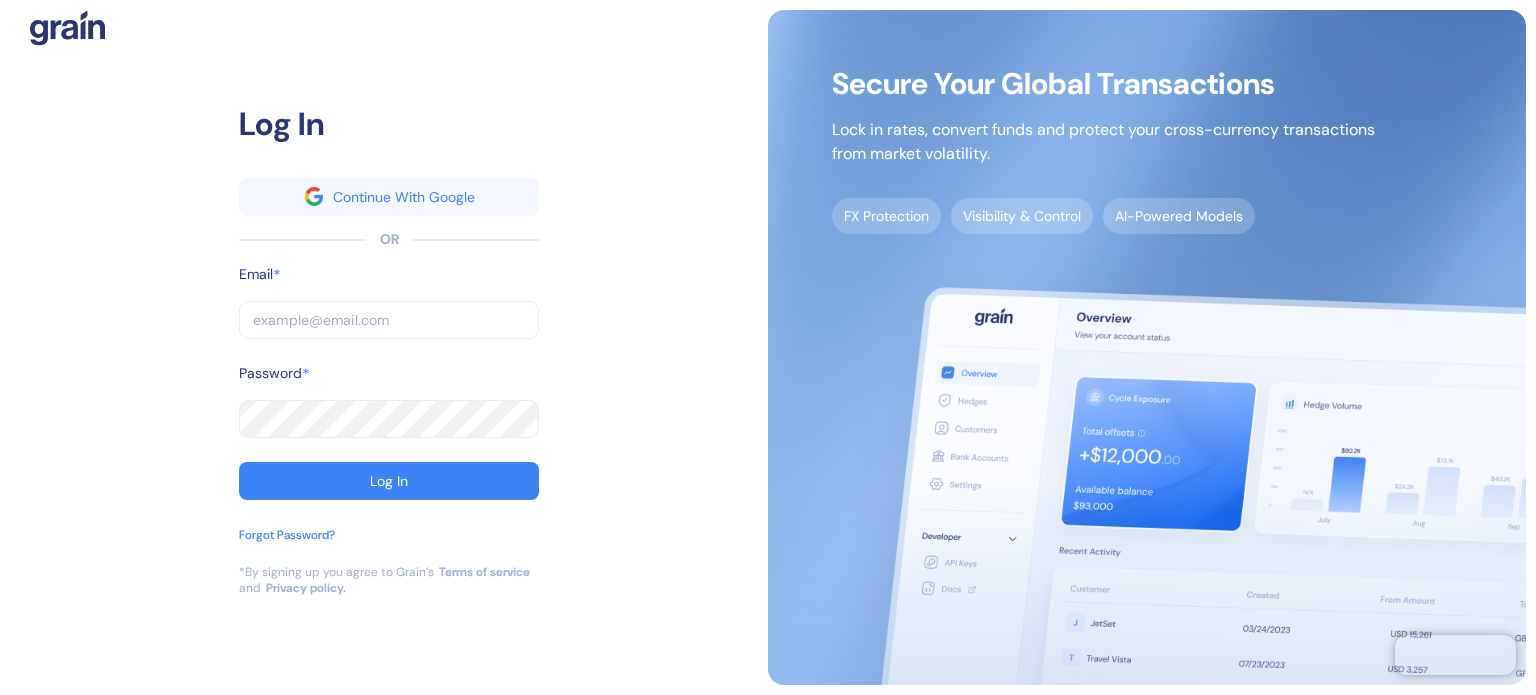 click at bounding box center (389, 320) 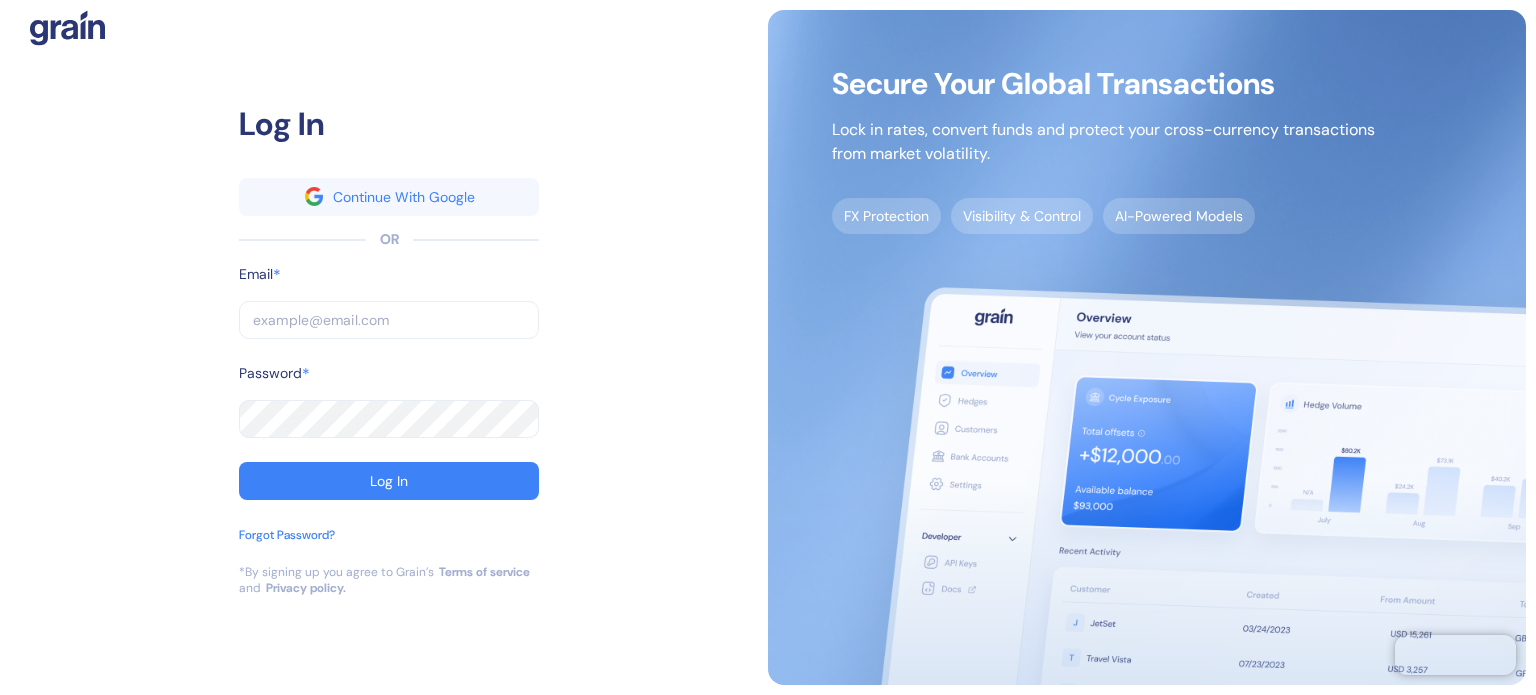 paste on "[EMAIL]" 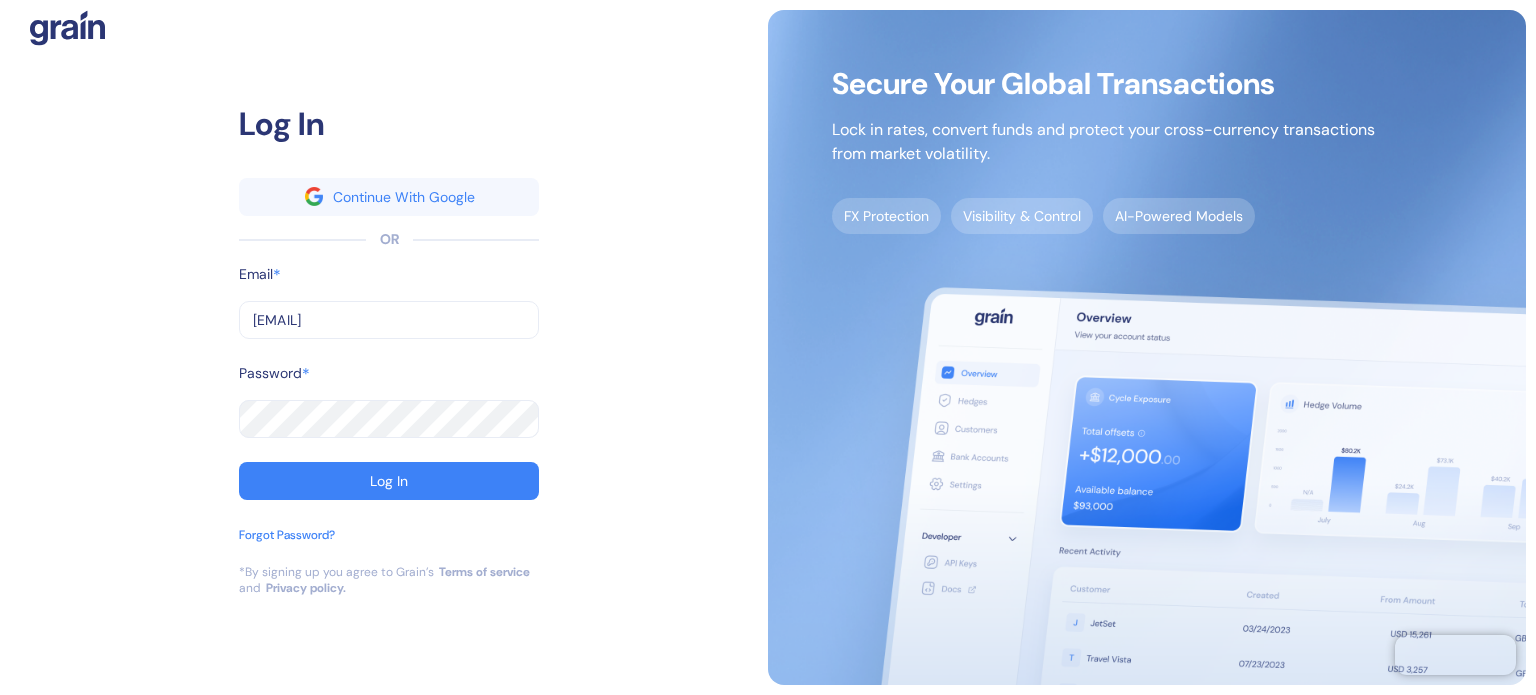 type on "[EMAIL]" 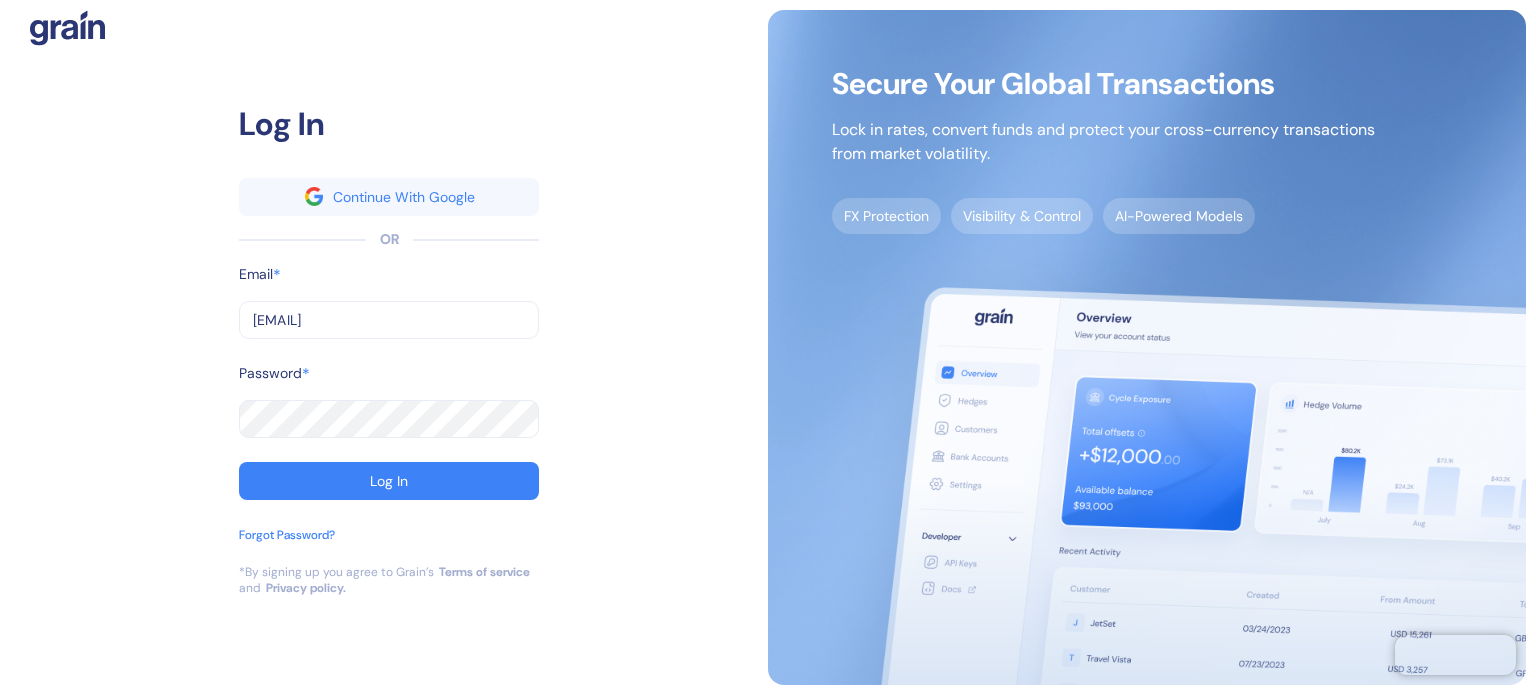 type on "[EMAIL]" 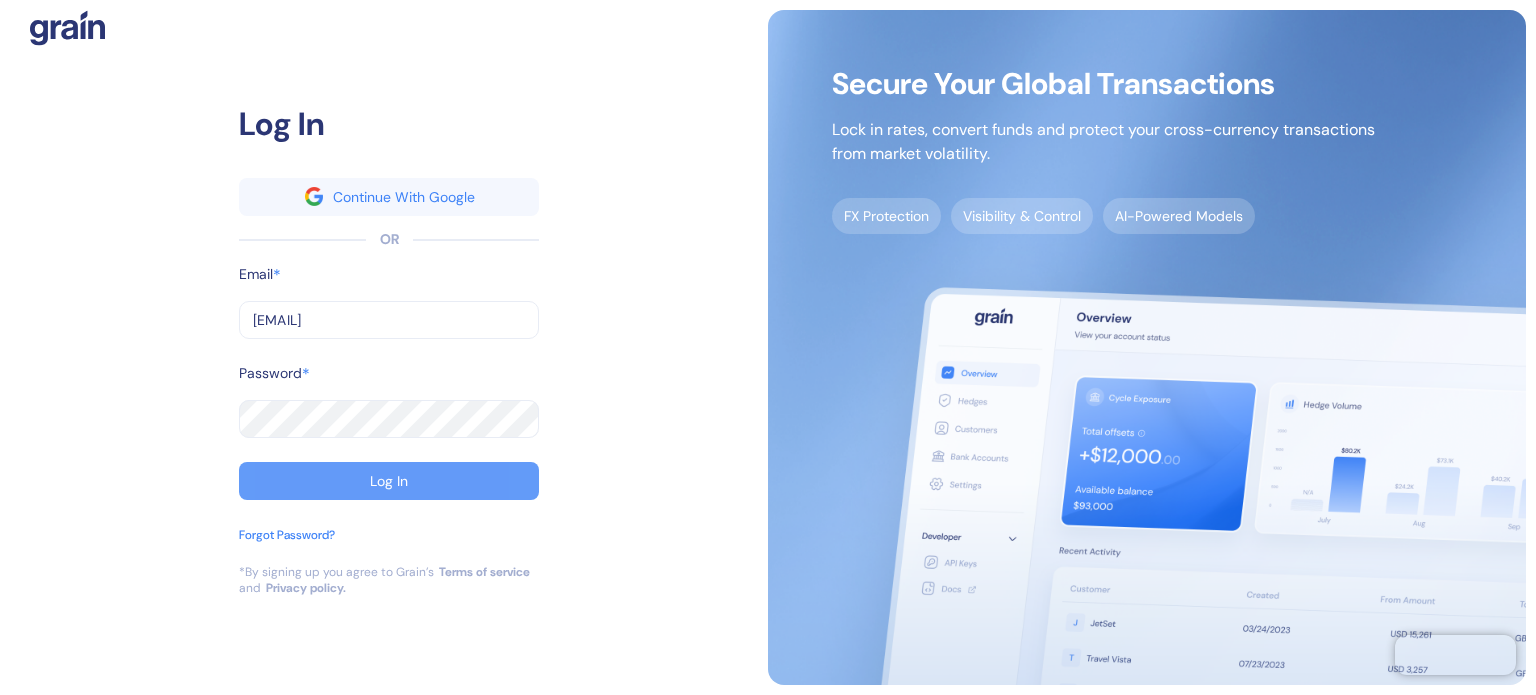 click on "Log In" at bounding box center [389, 481] 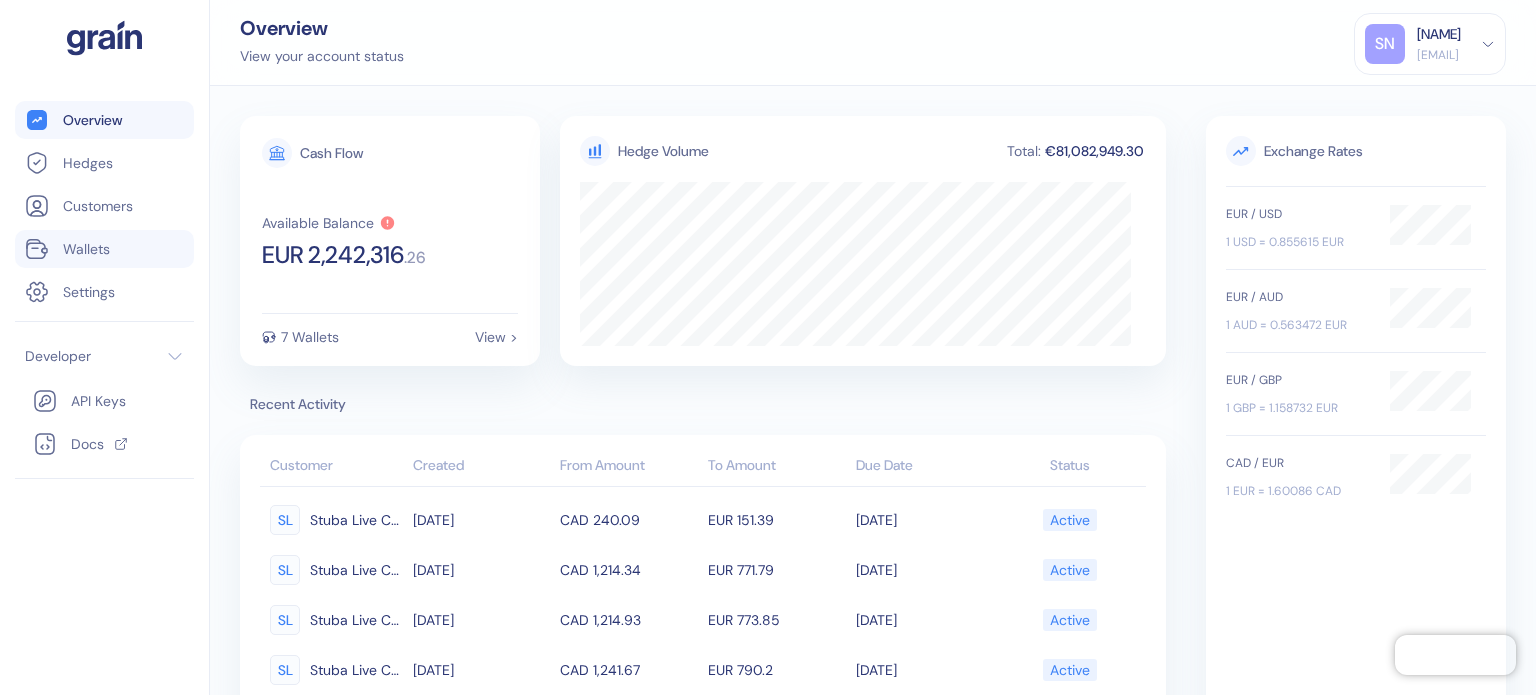 click on "Wallets" at bounding box center [104, 249] 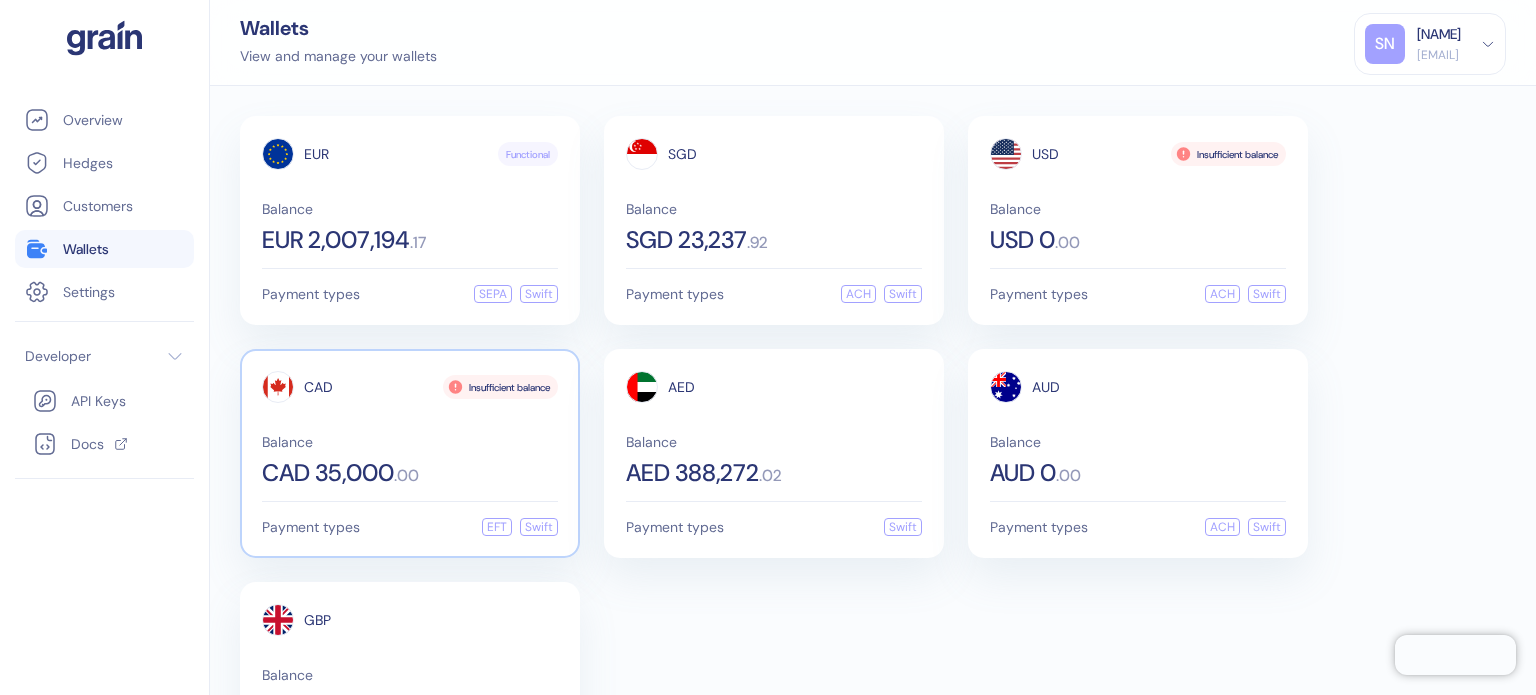 click on "CAD Insufficient balance Balance CAD 35,000 . 00" at bounding box center (410, 428) 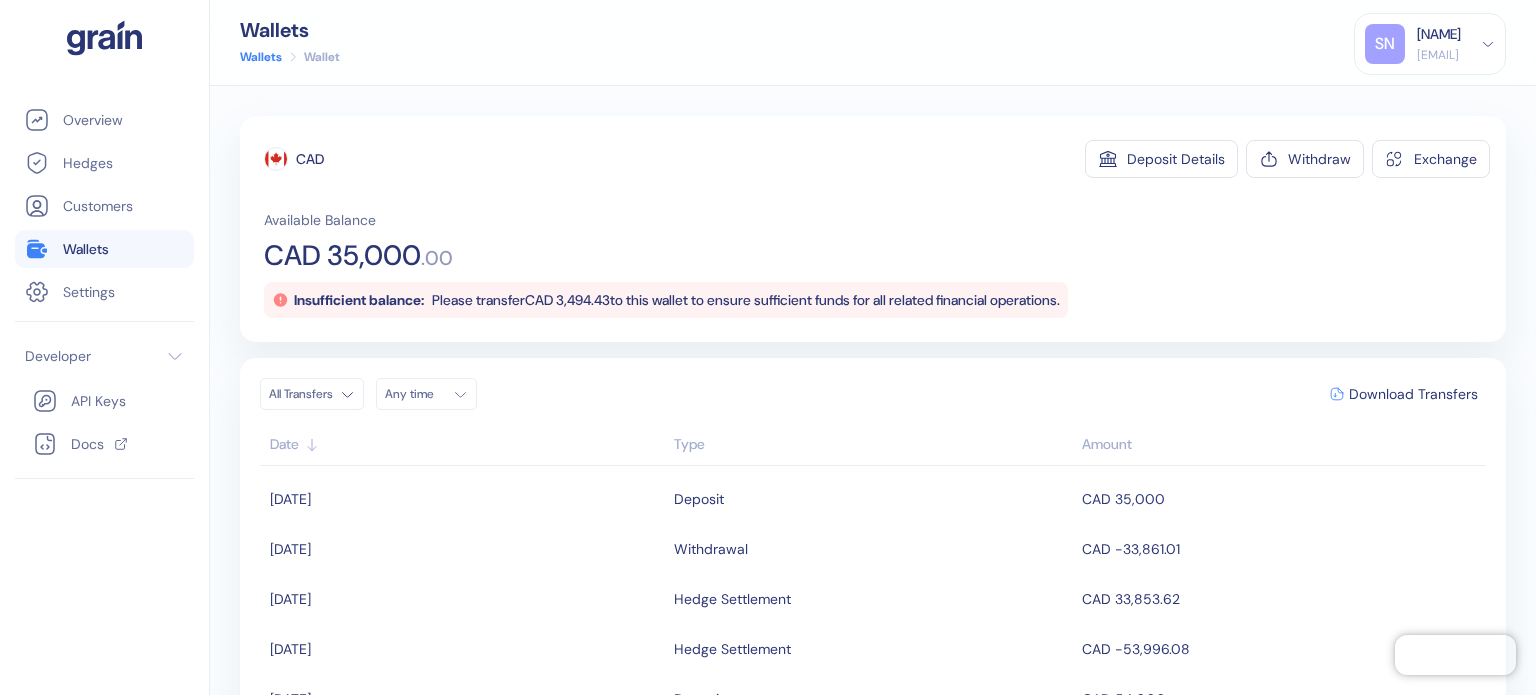 click on "Wallets" at bounding box center (86, 249) 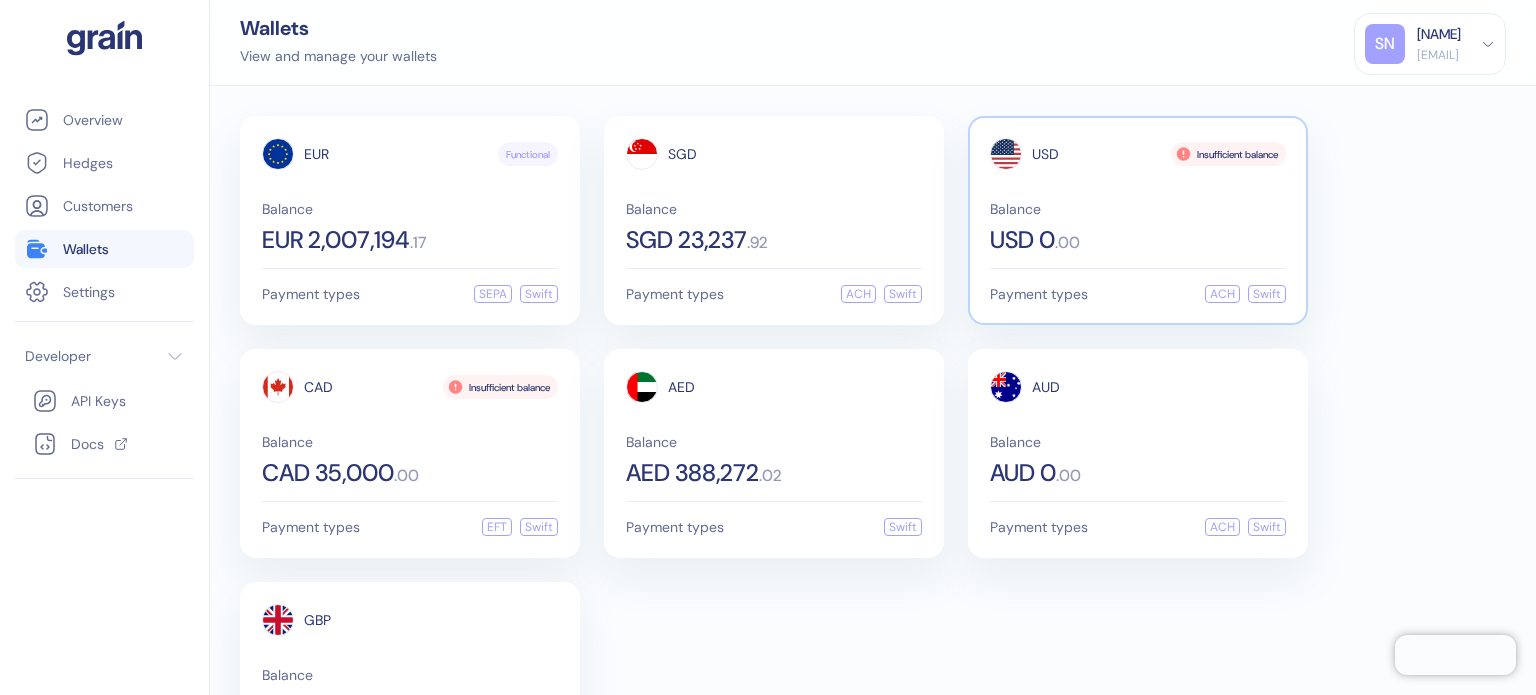 click on "USD 0 . 00" at bounding box center [1138, 240] 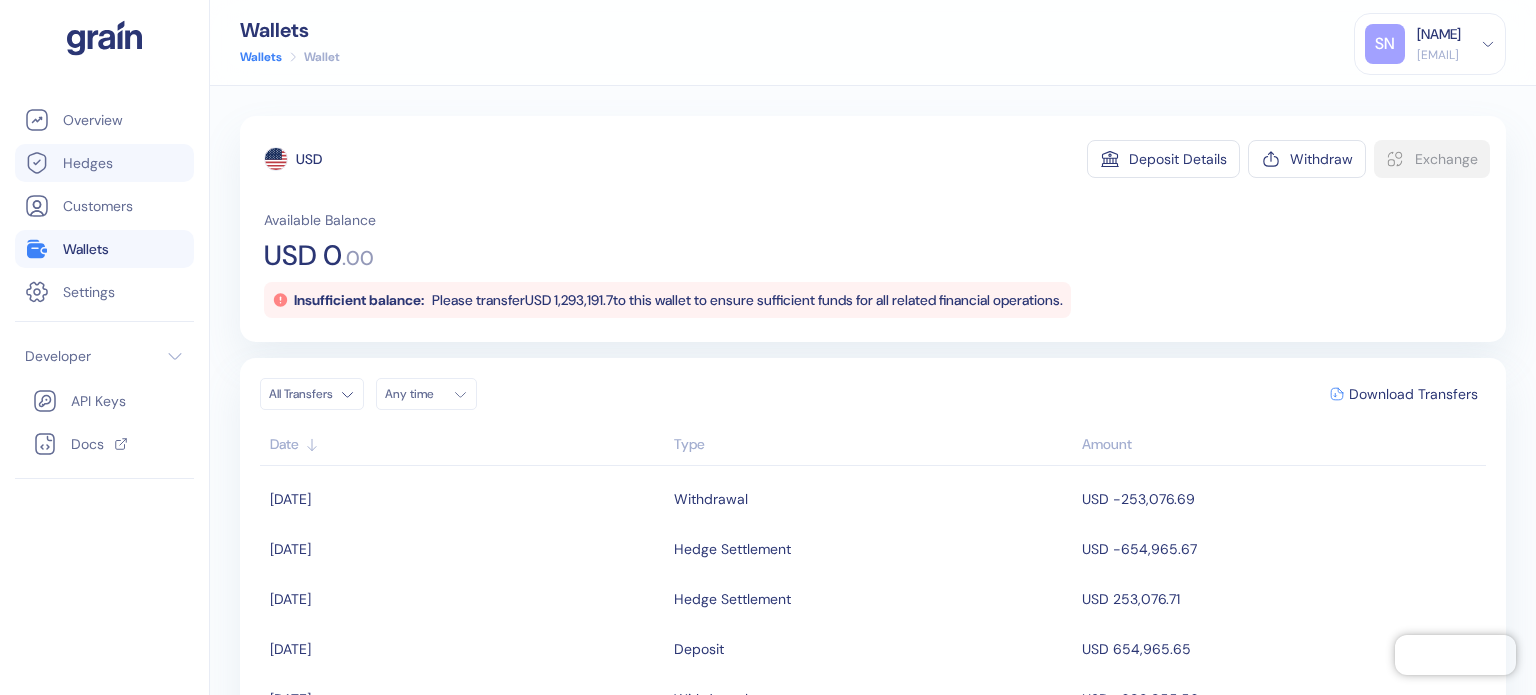click on "Hedges" at bounding box center (88, 163) 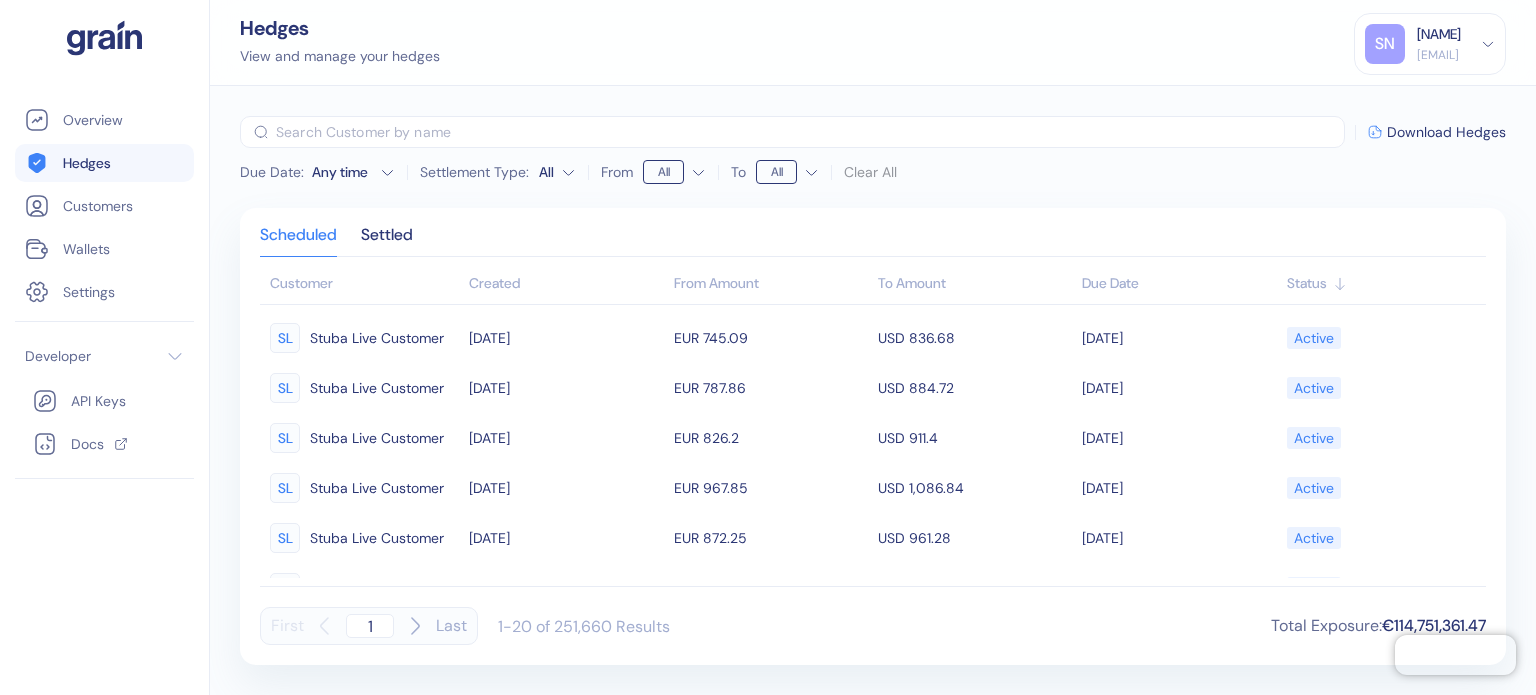 click on "Any time" at bounding box center (342, 172) 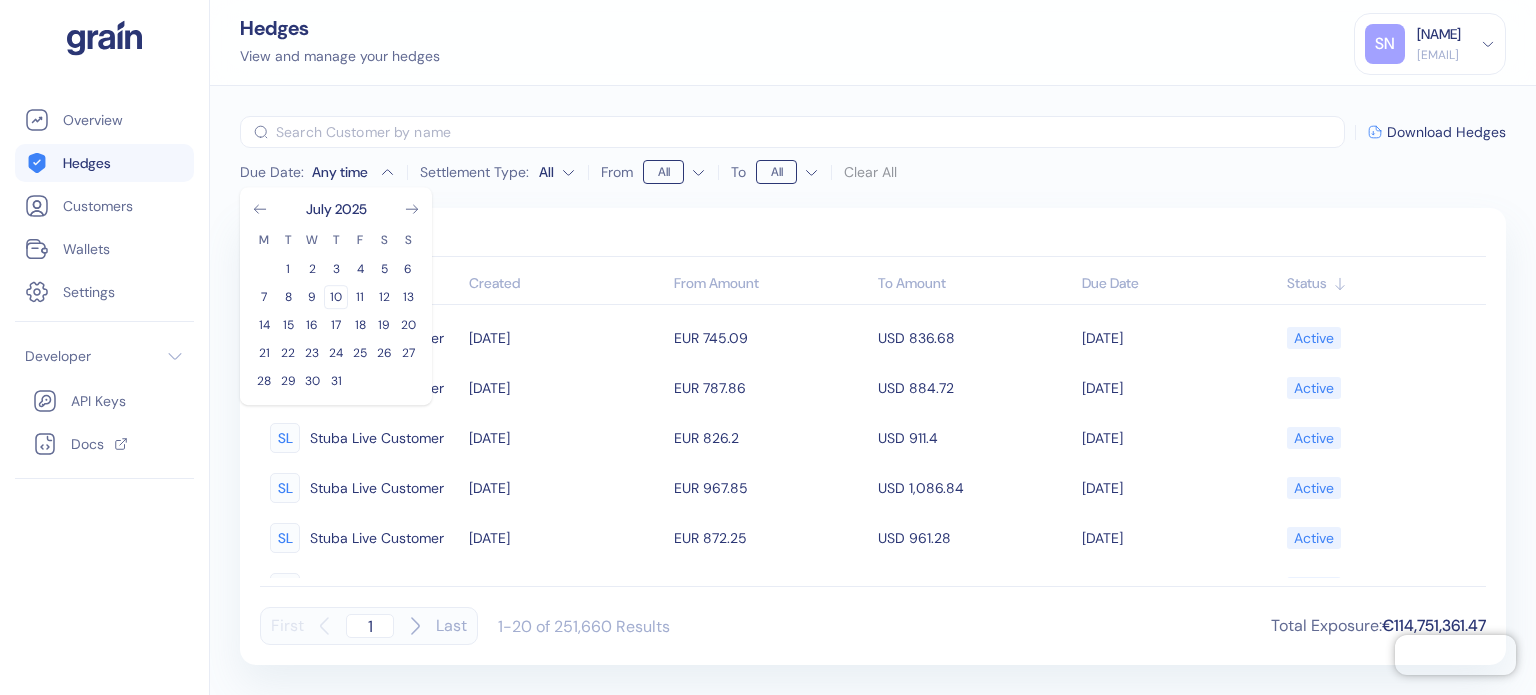 click on "10" at bounding box center (336, 297) 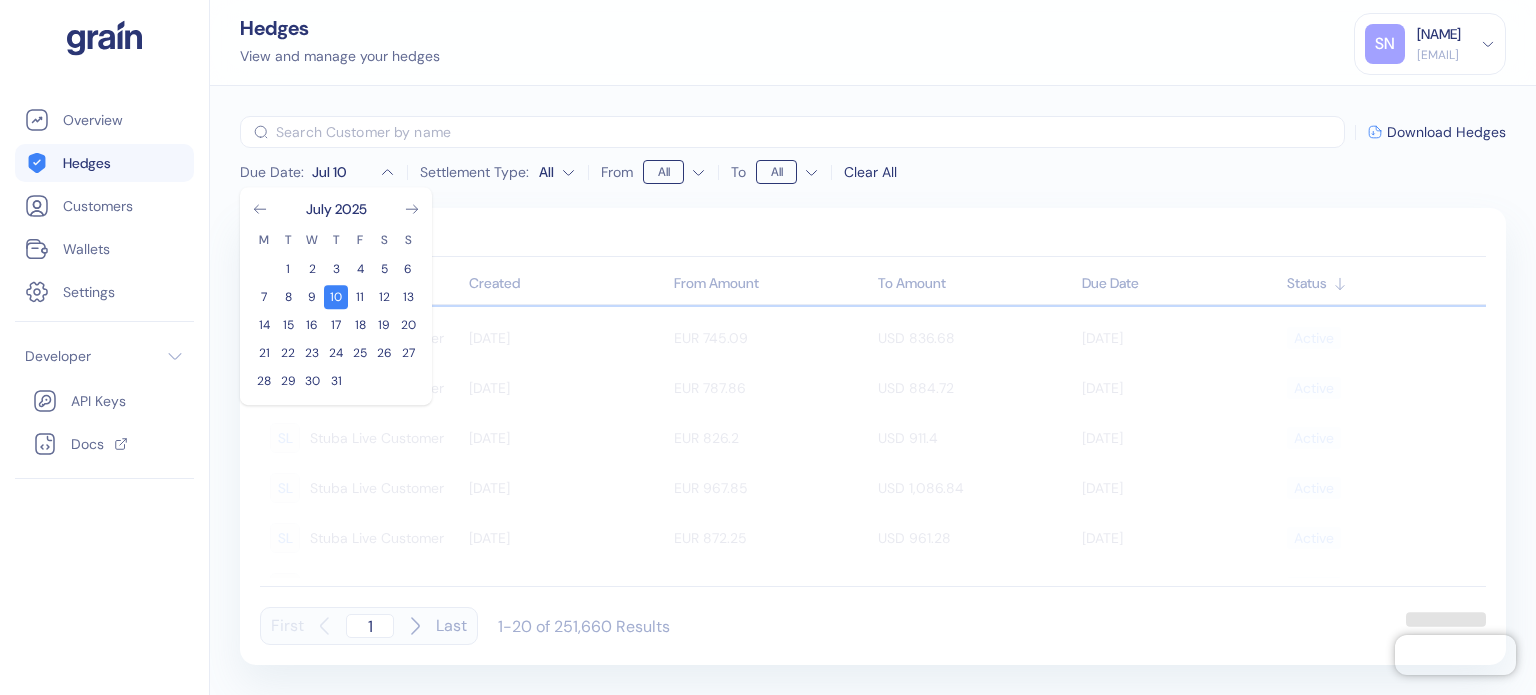click on "Scheduled Settled" at bounding box center (873, 242) 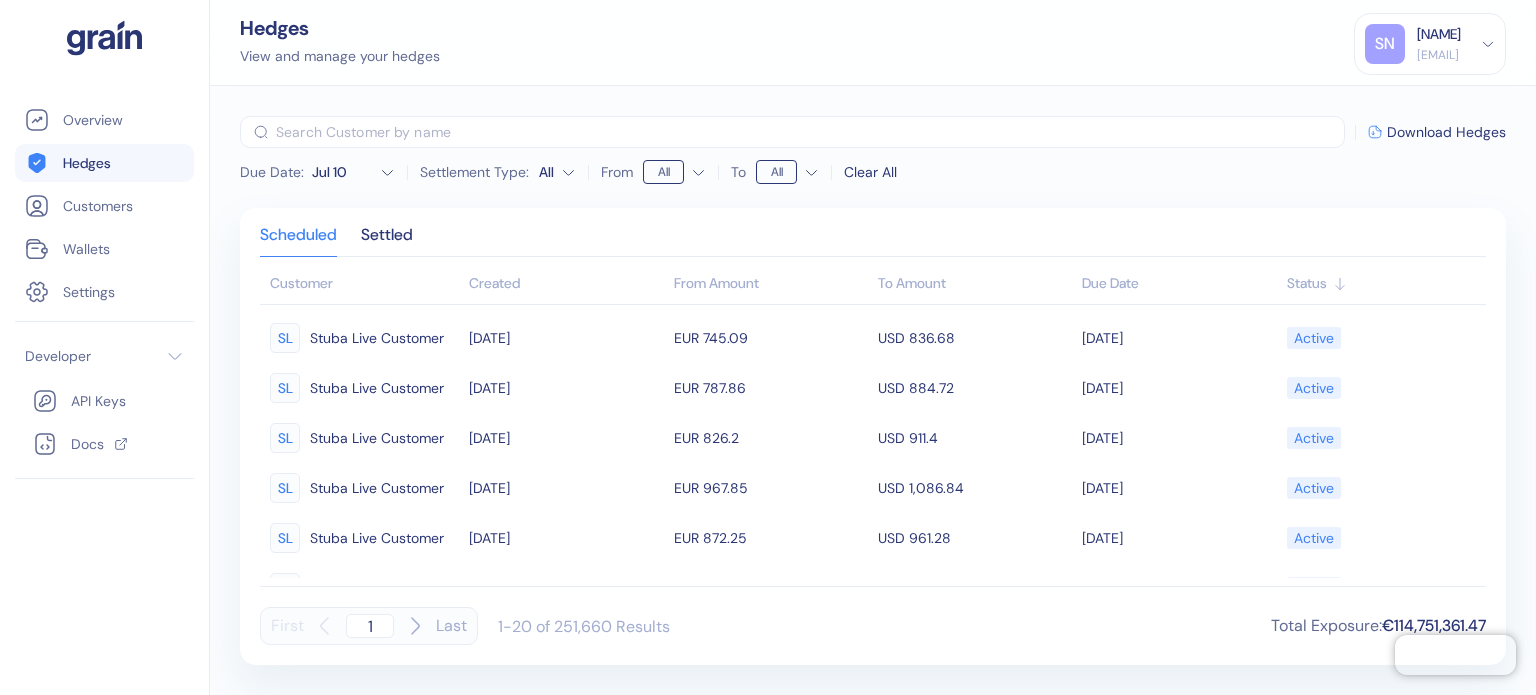click on "Jul 10" at bounding box center [342, 172] 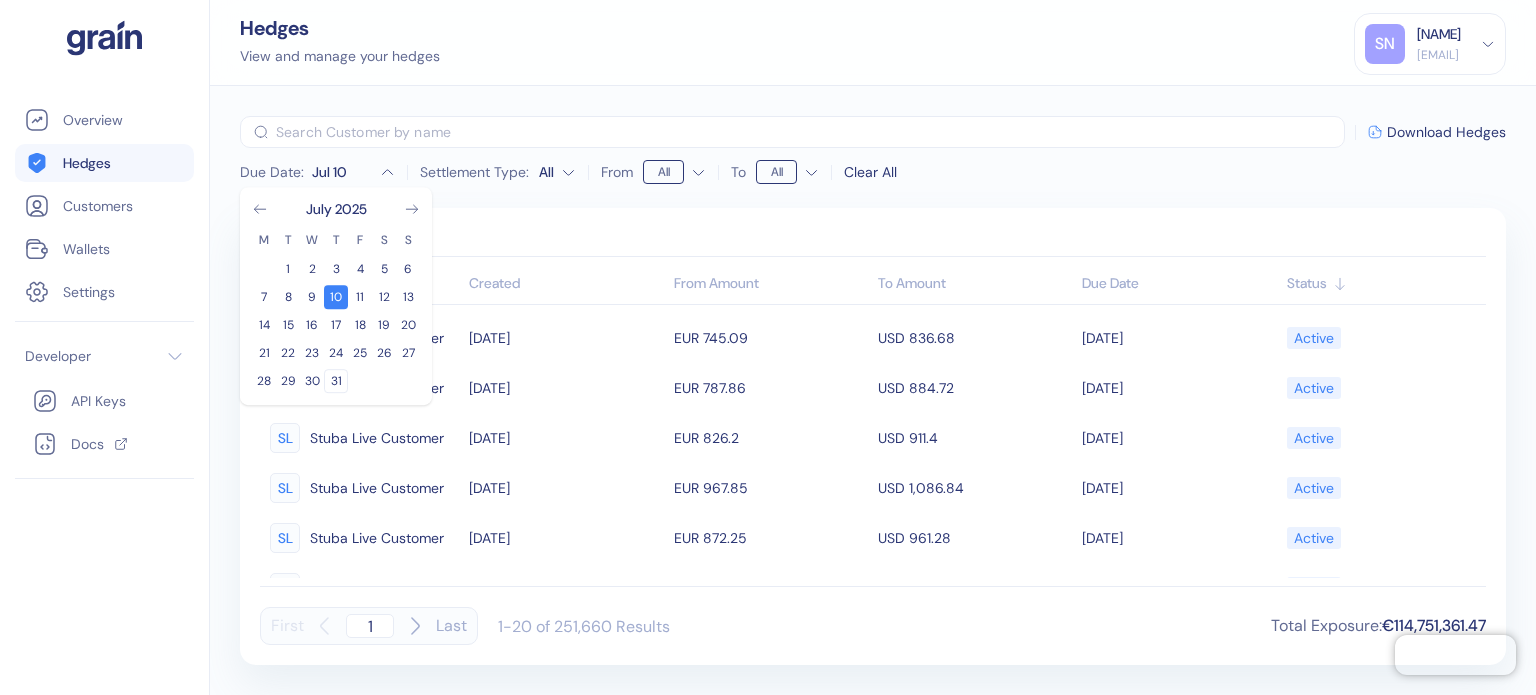 click on "31" at bounding box center (336, 381) 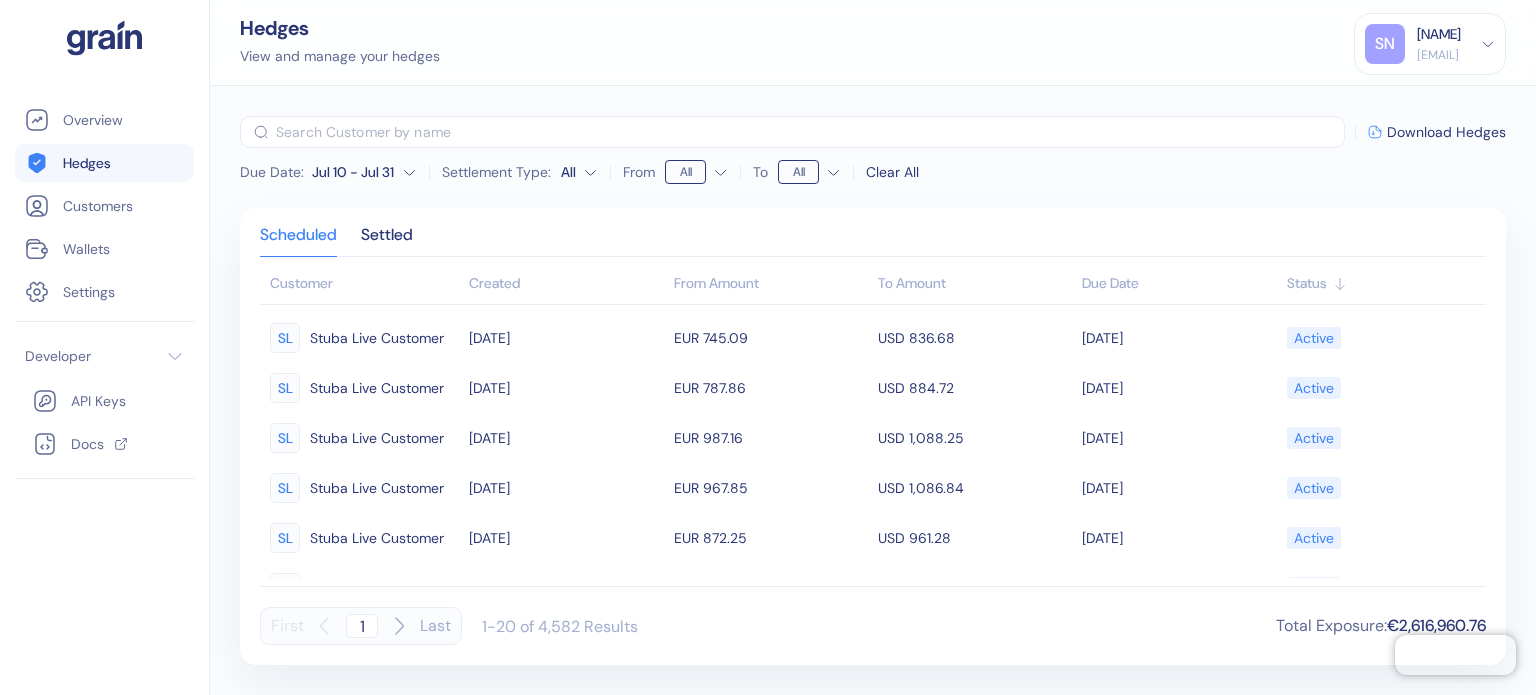 click on "Scheduled Settled Customer Created From Amount To Amount Due Date Status SL   Stuba Live Customer [DATE] EUR 745.09 USD 836.68 [DATE] Active SL   Stuba Live Customer [DATE] EUR 787.86 USD 884.72 [DATE] Active SL   Stuba Live Customer [DATE] EUR 987.16 USD 1,088.25 [DATE] Active SL   Stuba Live Customer [DATE] EUR 967.85 USD 1,086.84 [DATE] Active SL   Stuba Live Customer [DATE] EUR 872.25 USD 961.28 [DATE] Active SL   Stuba Live Customer [DATE] EUR 928.25 USD 1,010.01 [DATE] Active SL   Stuba Live Customer [DATE] EUR 835.59 USD 957.58 [DATE] Active SL   Stuba Live Customer [DATE] EUR 719.26 USD 823.52 [DATE] Active SL   Stuba Live Customer [DATE] EUR 826.2 USD 911.4 Active SL" at bounding box center (873, 436) 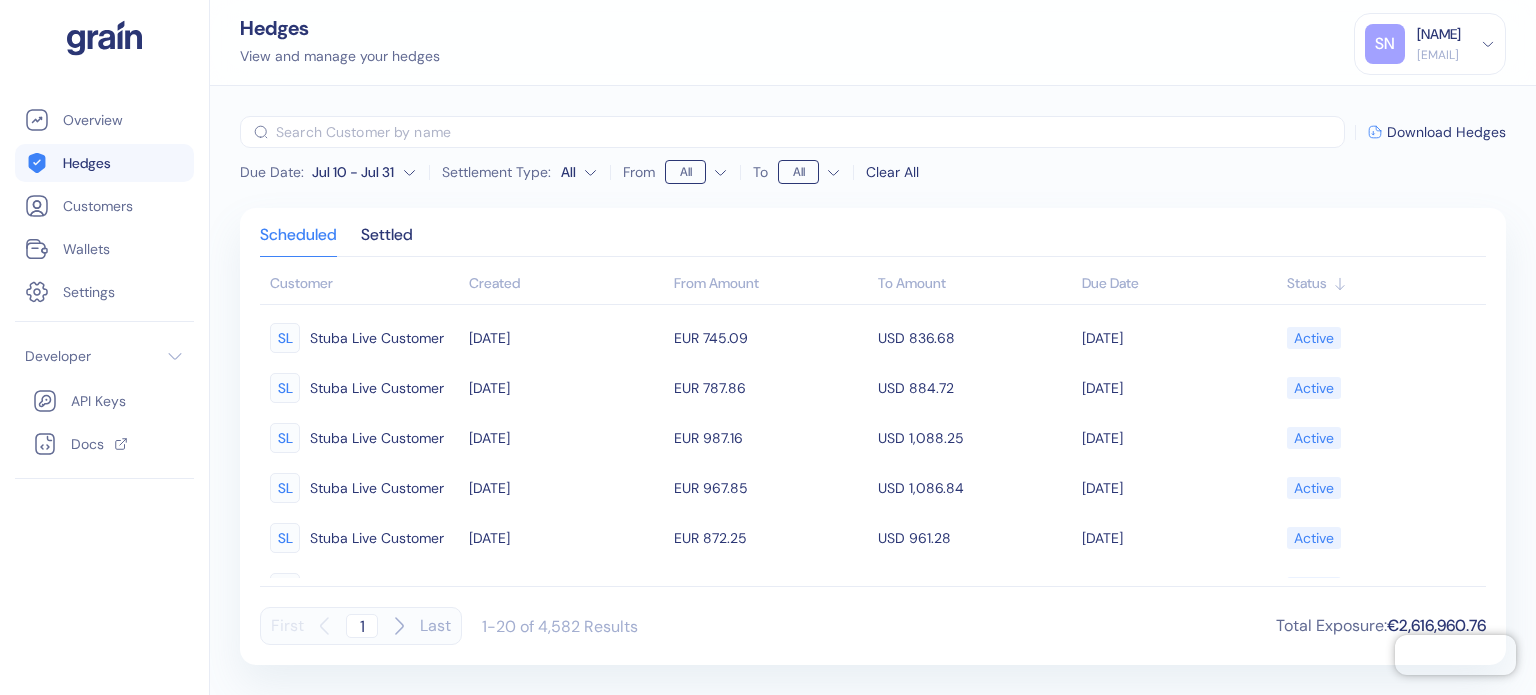 click on "View and manage your hedges SN [NAME] [EMAIL] Sign Out Due Date : Jul 10 - Jul 31 Settlement Type: All From All To All Clear All ​ Download Hedges Scheduled Settled Customer Created From Amount To Amount Due Date Status SL   Stuba Live Customer [DATE] EUR 745.09 USD 836.68 [DATE] Active SL   Stuba Live Customer [DATE] EUR 787.86 USD 884.72 [DATE] Active SL   Stuba Live Customer [DATE] EUR 987.16 USD 1,088.25 [DATE] Active SL   Stuba Live Customer [DATE] EUR 967.85 USD 1,086.84 [DATE] Active SL   Stuba Live Customer [DATE] EUR 872.25 USD 961.28 [DATE] Active SL   Stuba Live Customer [DATE] EUR 928.25 USD 1,010.01 [DATE] Active SL   Stuba Live Customer [DATE] EUR 835.59 USD 957.58 [DATE] Active SL   Stuba Live Customer [DATE] EUR 719.26 USD 823.52 [DATE] Active SL   Stuba Live Customer [DATE] EUR 826.2 USD 911.4 Active SL" at bounding box center [768, 347] 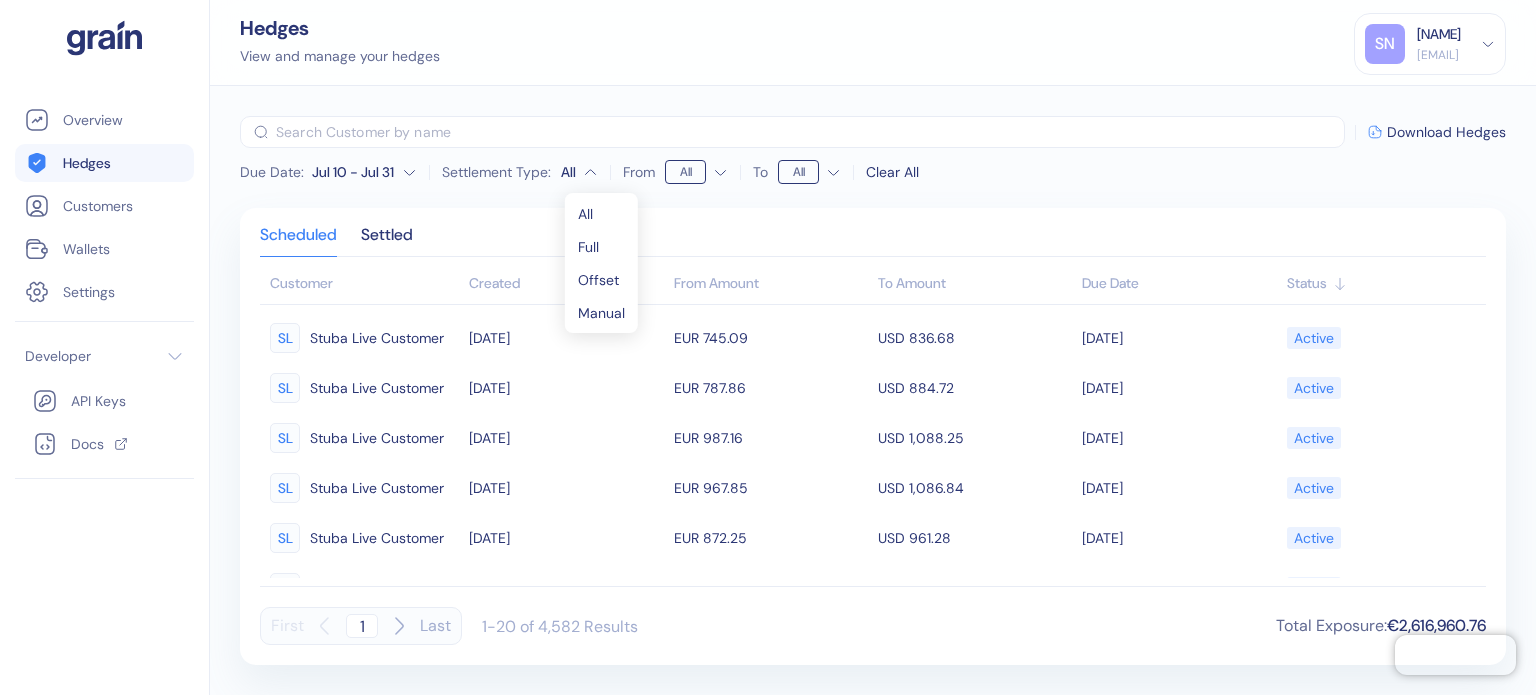 click on "View and manage your hedges SN [NAME] [EMAIL] Sign Out Due Date : Jul 10 - Jul 31 Settlement Type: All From All To All Clear All ​ Download Hedges Scheduled Settled Customer Created From Amount To Amount Due Date Status SL   Stuba Live Customer [DATE] EUR 745.09 USD 836.68 [DATE] Active SL   Stuba Live Customer [DATE] EUR 787.86 USD 884.72 [DATE] Active SL   Stuba Live Customer [DATE] EUR 987.16 USD 1,088.25 [DATE] Active SL   Stuba Live Customer [DATE] EUR 967.85 USD 1,086.84 [DATE] Active SL   Stuba Live Customer [DATE] EUR 872.25 USD 961.28 [DATE] Active SL   Stuba Live Customer [DATE] EUR 928.25 USD 1,010.01 [DATE] Active SL   Stuba Live Customer [DATE] EUR 835.59 USD 957.58 [DATE] Active SL   Stuba Live Customer [DATE] EUR 719.26 USD 823.52 [DATE] Active SL   Stuba Live Customer [DATE] EUR 826.2 USD 911.4 Active SL" at bounding box center (768, 347) 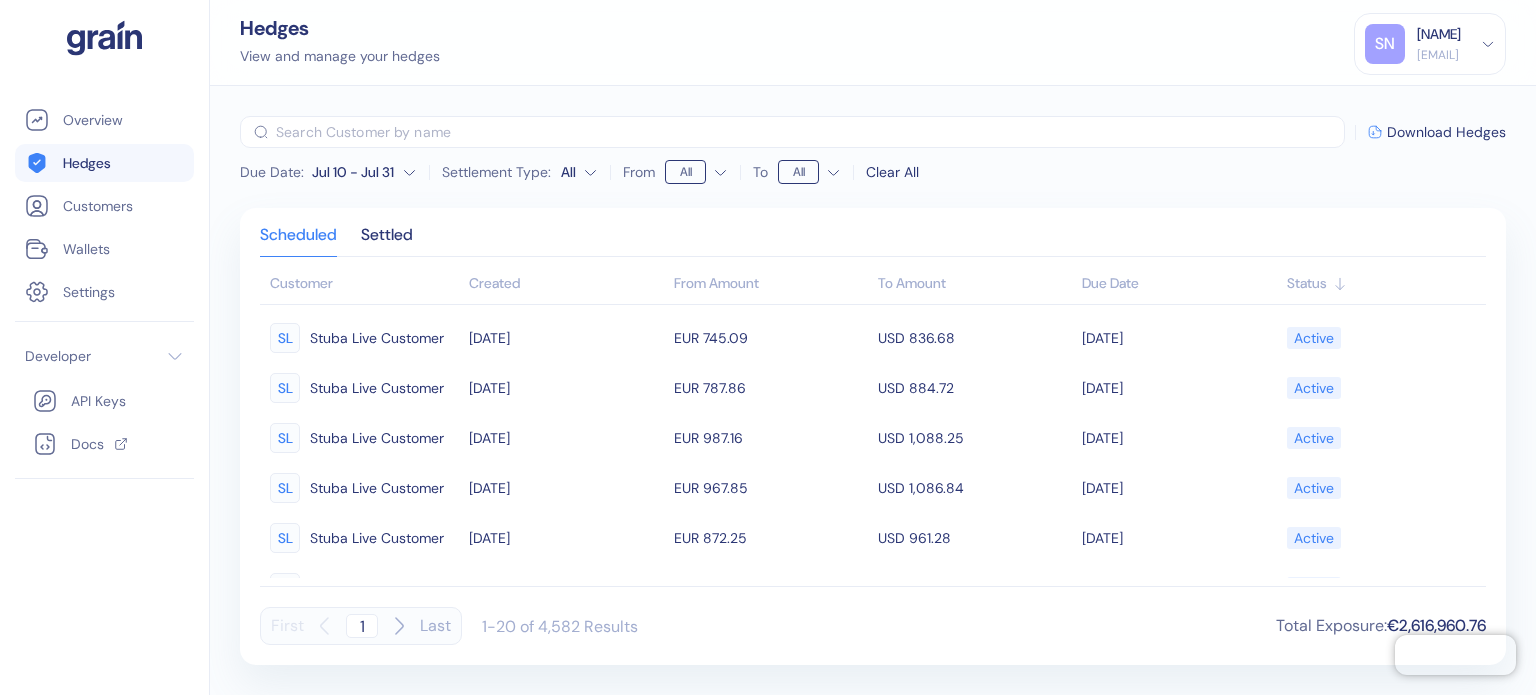 click on "View and manage your hedges SN [NAME] [EMAIL] Sign Out Due Date : Jul 10 - Jul 31 Settlement Type: All From All To All Clear All ​ Download Hedges Scheduled Settled Customer Created From Amount To Amount Due Date Status SL   Stuba Live Customer [DATE] EUR 745.09 USD 836.68 [DATE] Active SL   Stuba Live Customer [DATE] EUR 787.86 USD 884.72 [DATE] Active SL   Stuba Live Customer [DATE] EUR 987.16 USD 1,088.25 [DATE] Active SL   Stuba Live Customer [DATE] EUR 967.85 USD 1,086.84 [DATE] Active SL   Stuba Live Customer [DATE] EUR 872.25 USD 961.28 [DATE] Active SL   Stuba Live Customer [DATE] EUR 928.25 USD 1,010.01 [DATE] Active SL   Stuba Live Customer [DATE] EUR 835.59 USD 957.58 [DATE] Active SL   Stuba Live Customer [DATE] EUR 719.26 USD 823.52 [DATE] Active SL   Stuba Live Customer [DATE] EUR 826.2 USD 911.4 Active SL" at bounding box center (768, 347) 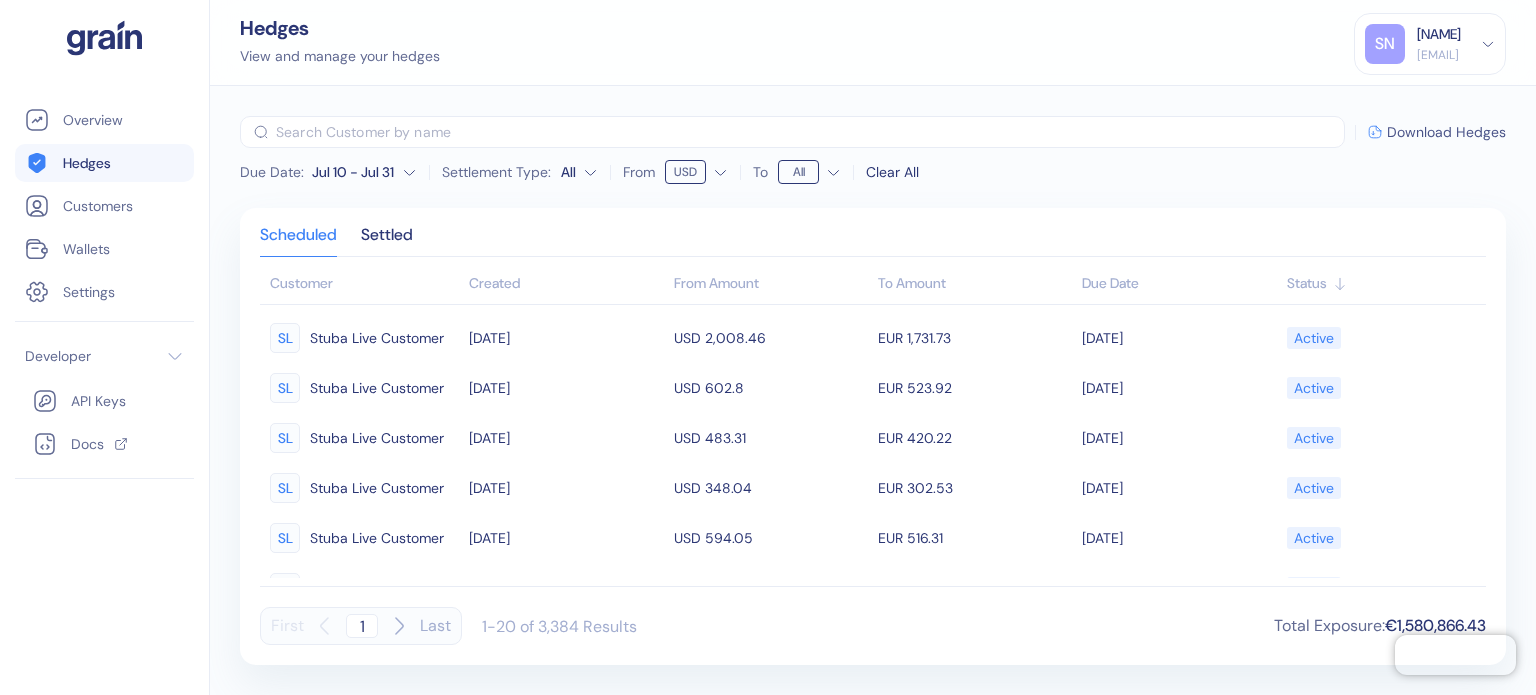 click on "Download Hedges" at bounding box center [1446, 132] 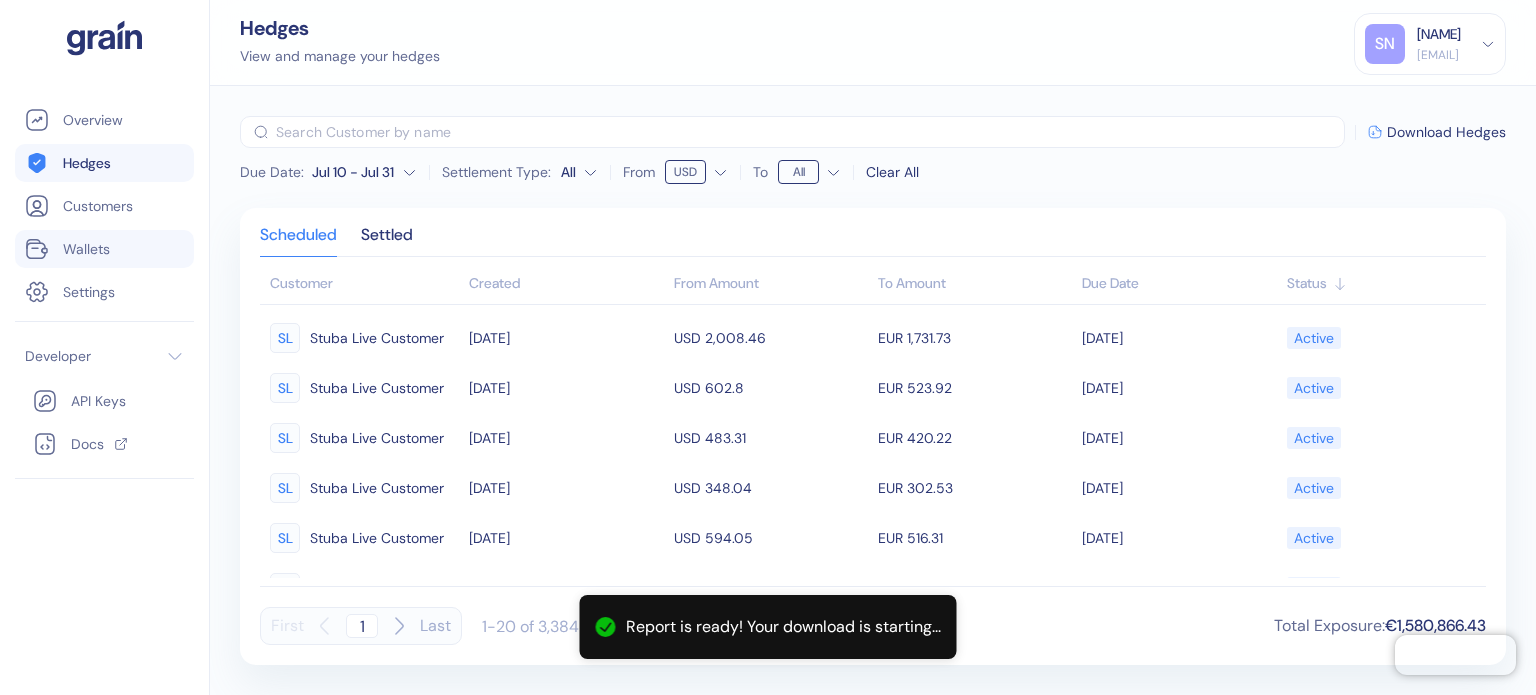 drag, startPoint x: 80, startPoint y: 243, endPoint x: 21, endPoint y: 248, distance: 59.211487 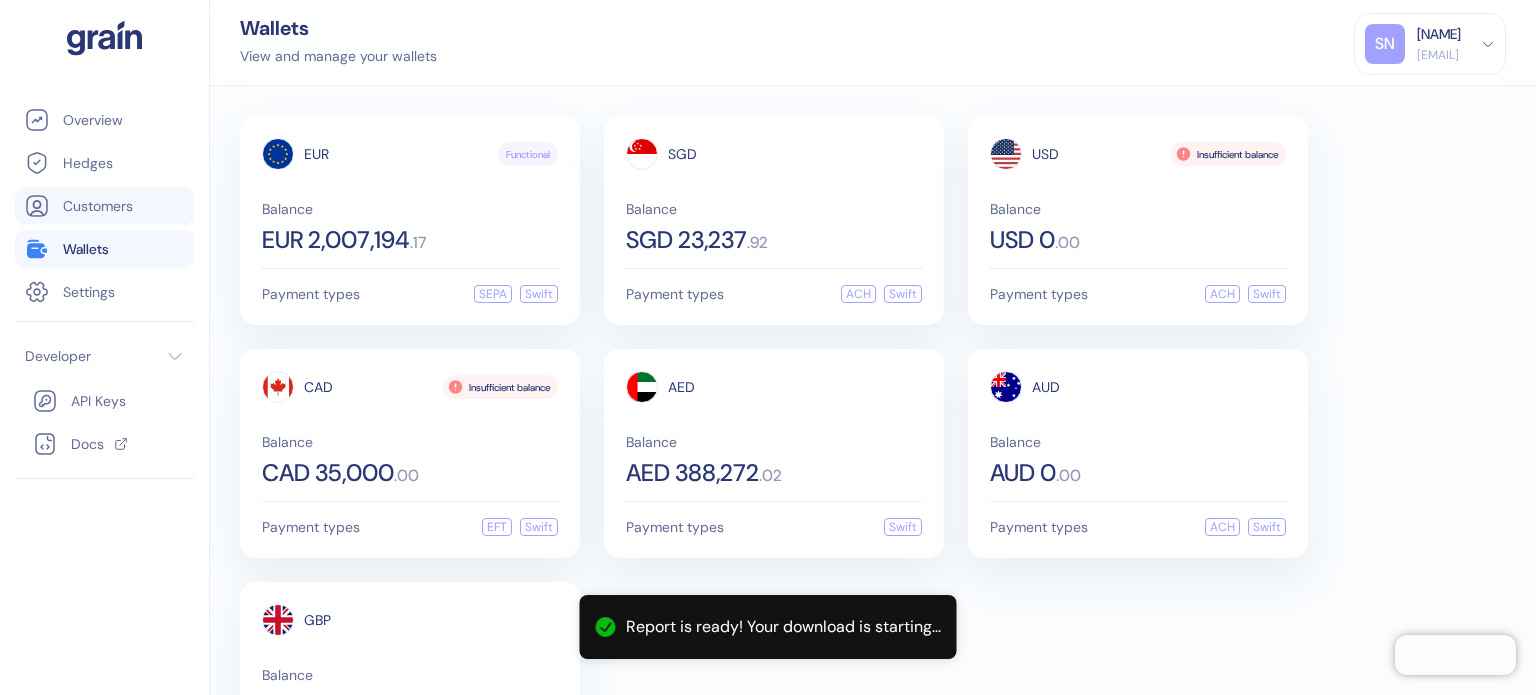 click on "Customers" at bounding box center (98, 206) 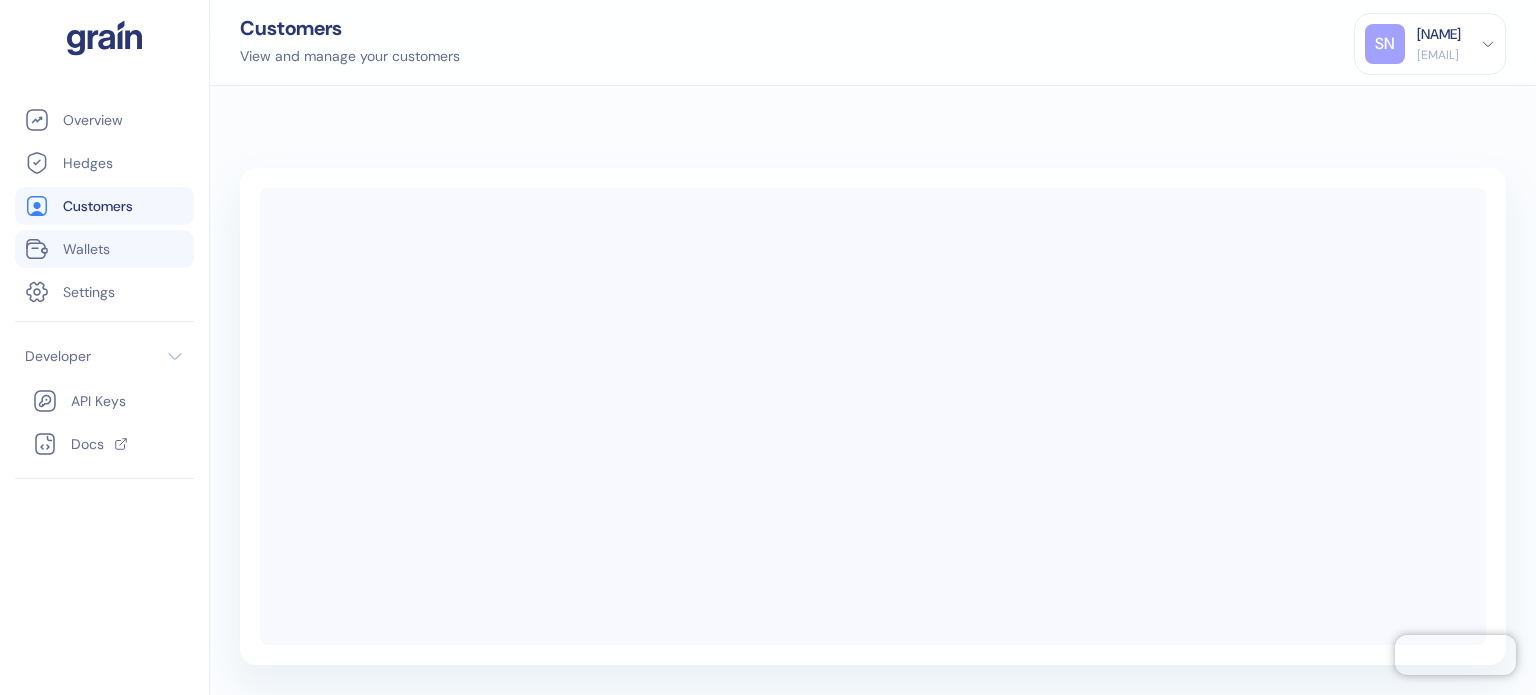 click on "Wallets" at bounding box center (86, 249) 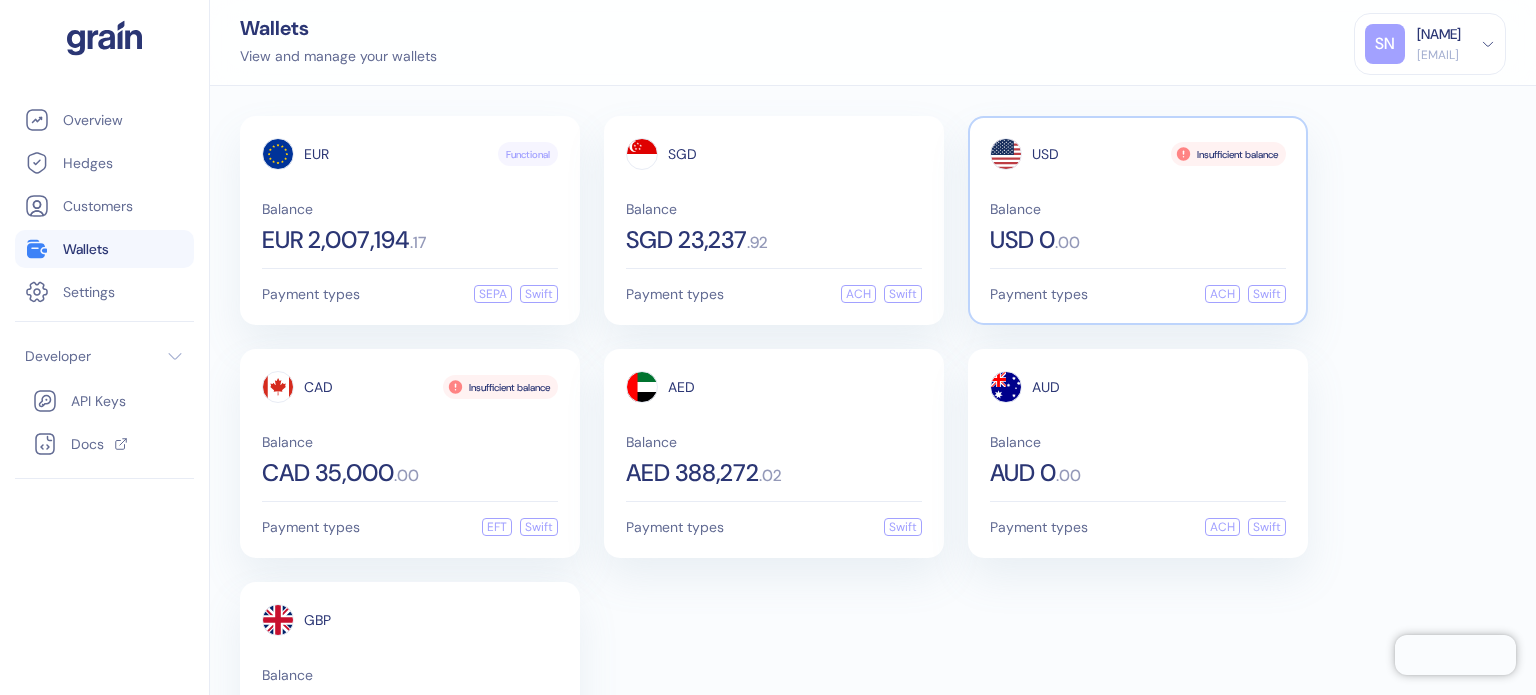 click on "USD Insufficient balance Balance USD 0 . 00" at bounding box center (1138, 195) 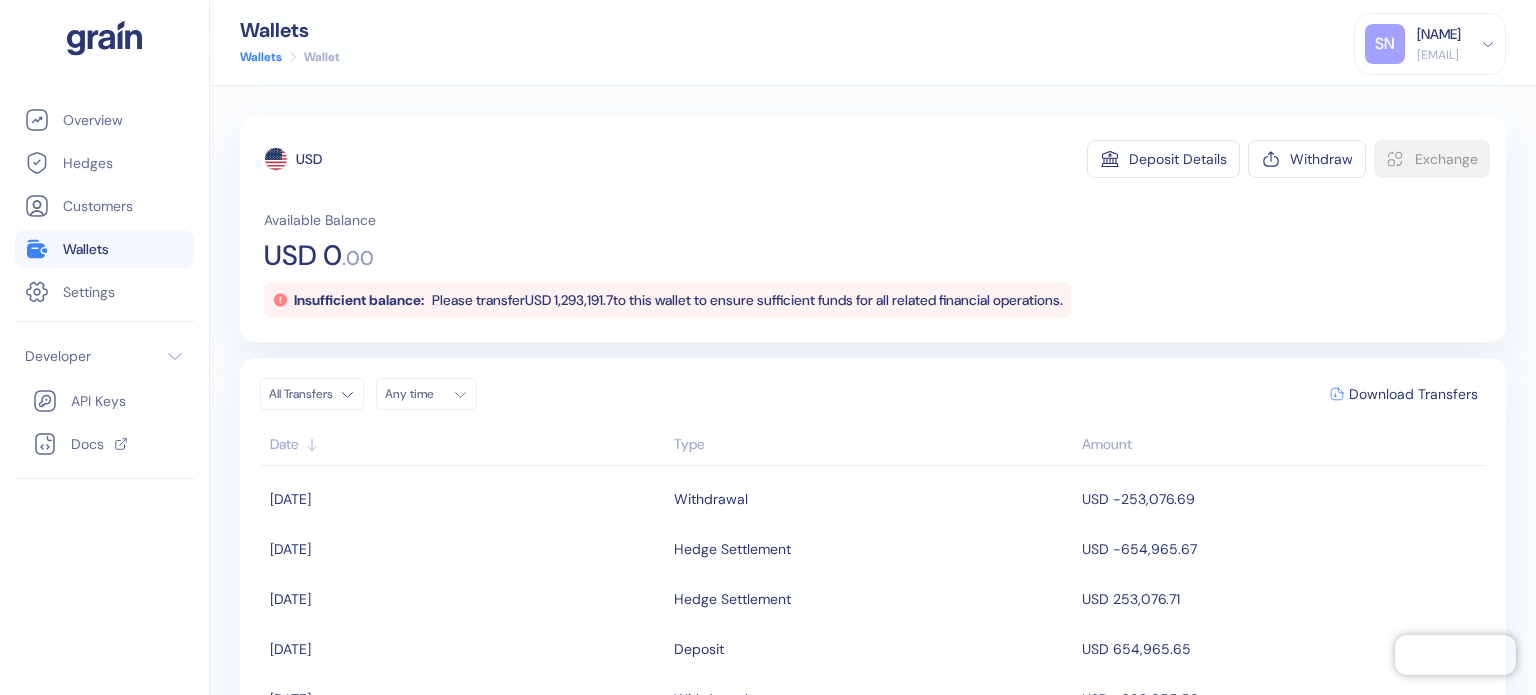click on "Please transfer  USD   1,293,191.7  to this wallet to ensure sufficient funds for all related financial operations." at bounding box center [747, 300] 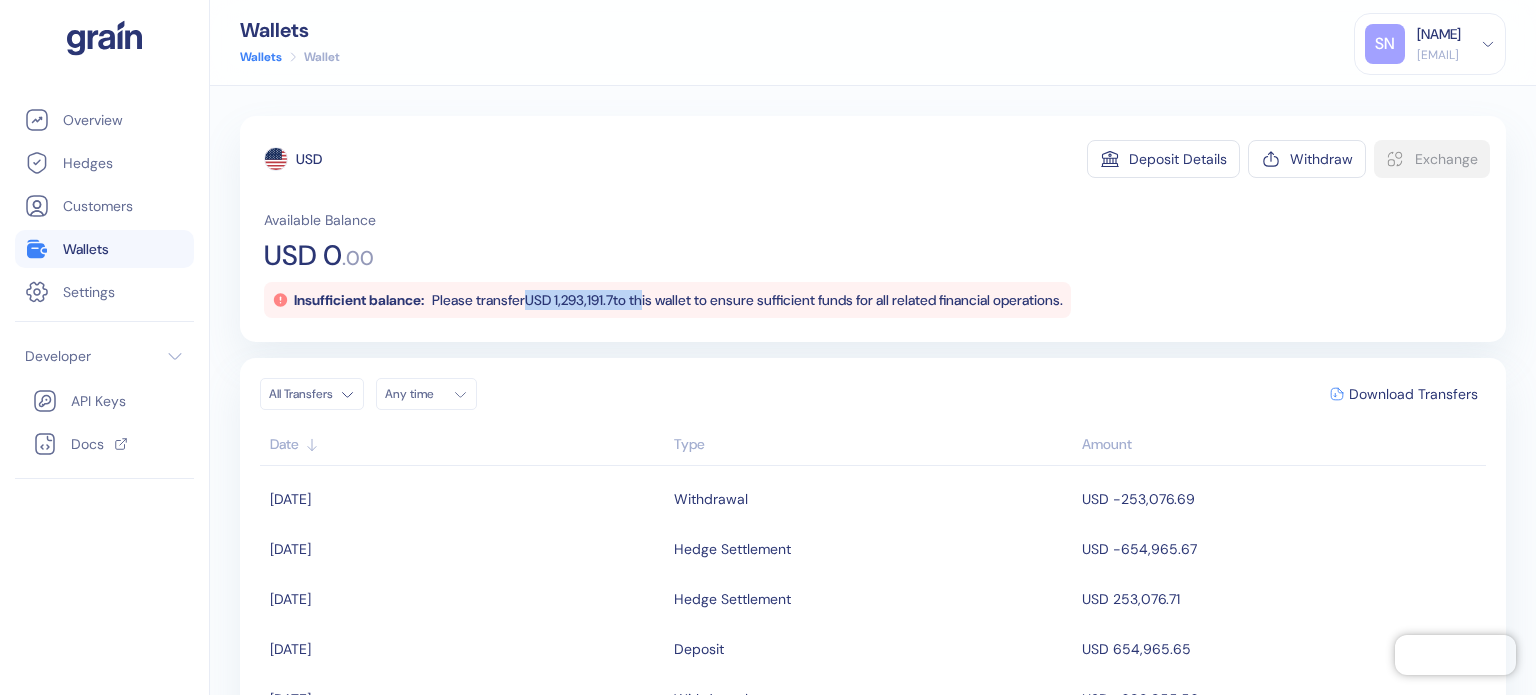 drag, startPoint x: 543, startPoint y: 299, endPoint x: 666, endPoint y: 299, distance: 123 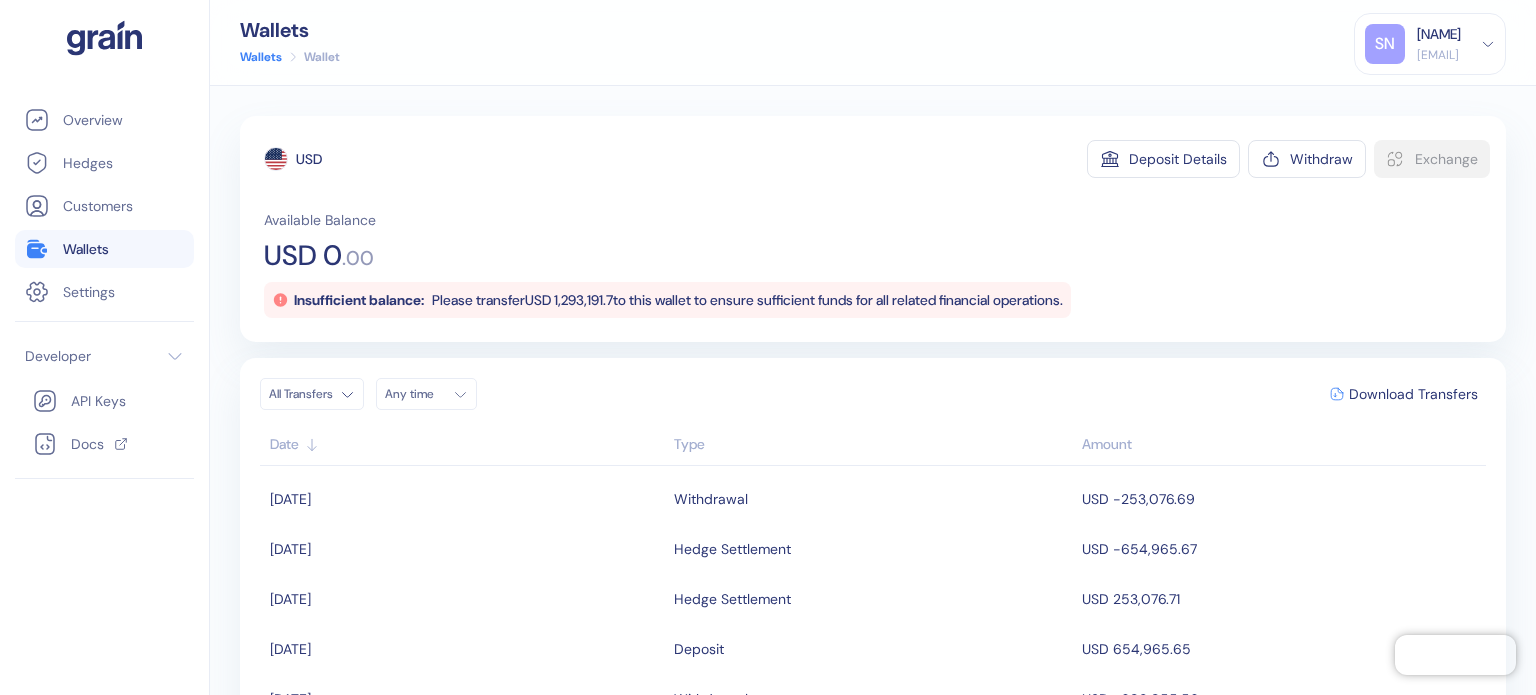 click on "Available Balance USD 0 . 00 Insufficient balance: Please transfer  USD   1,293,191.7  to this wallet to ensure sufficient funds for all related financial operations." at bounding box center [877, 264] 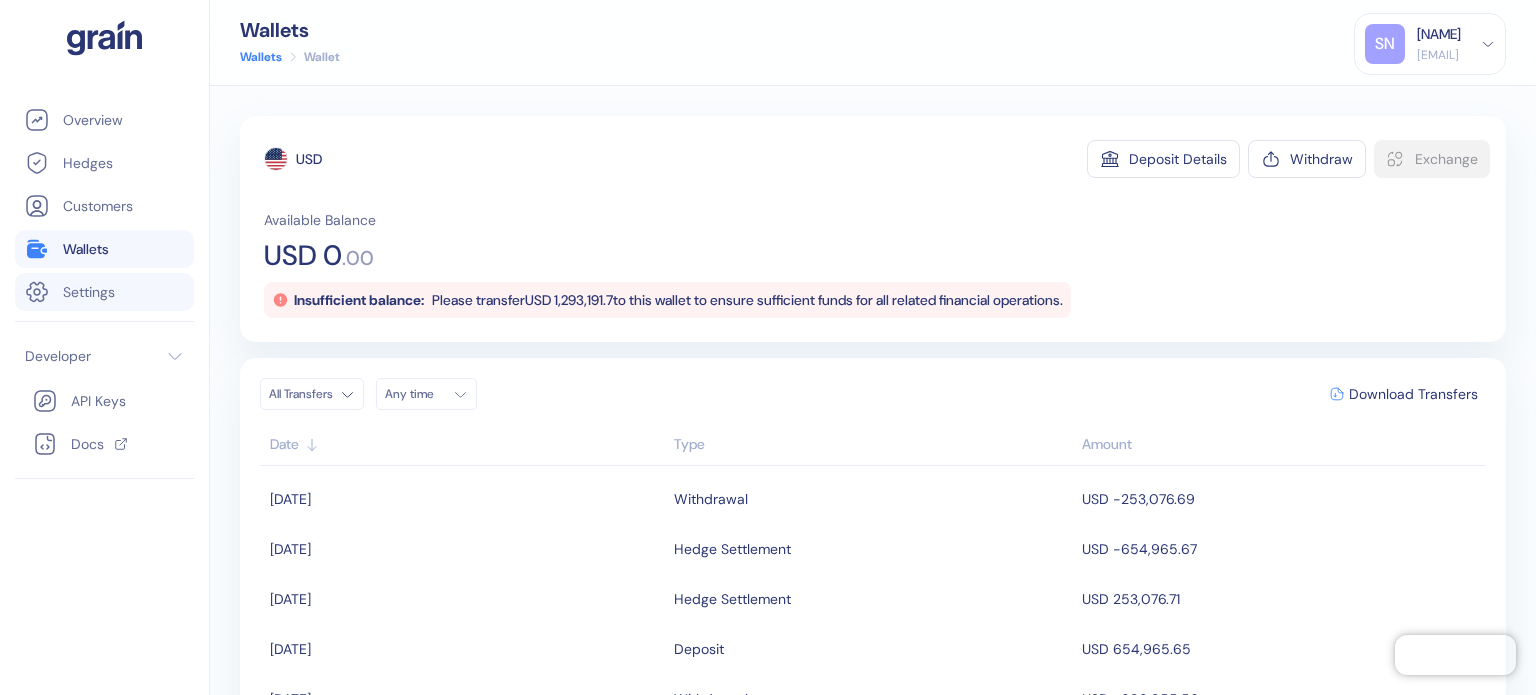 click on "Settings" at bounding box center [89, 292] 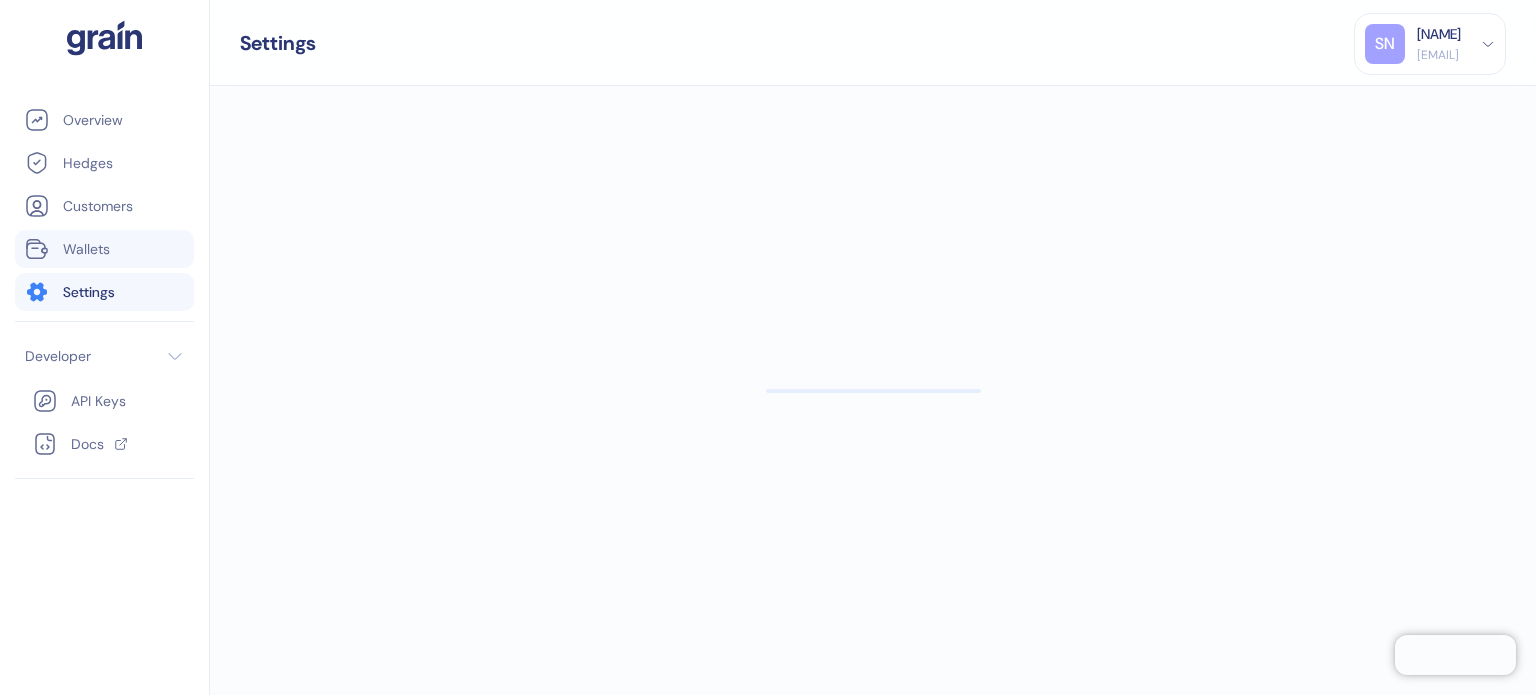 click on "Wallets" at bounding box center [86, 249] 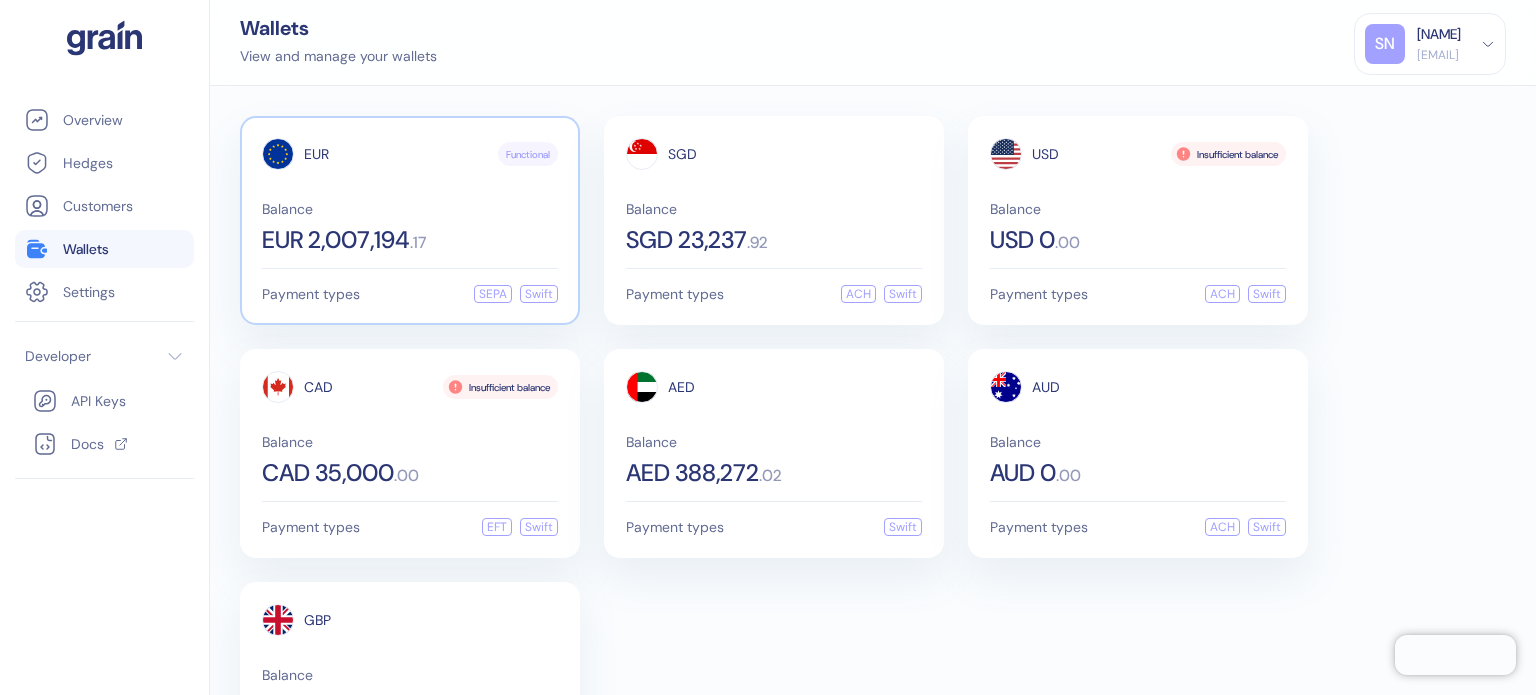 click on "EUR Functional Balance EUR 2,007,194 . 17" at bounding box center [410, 195] 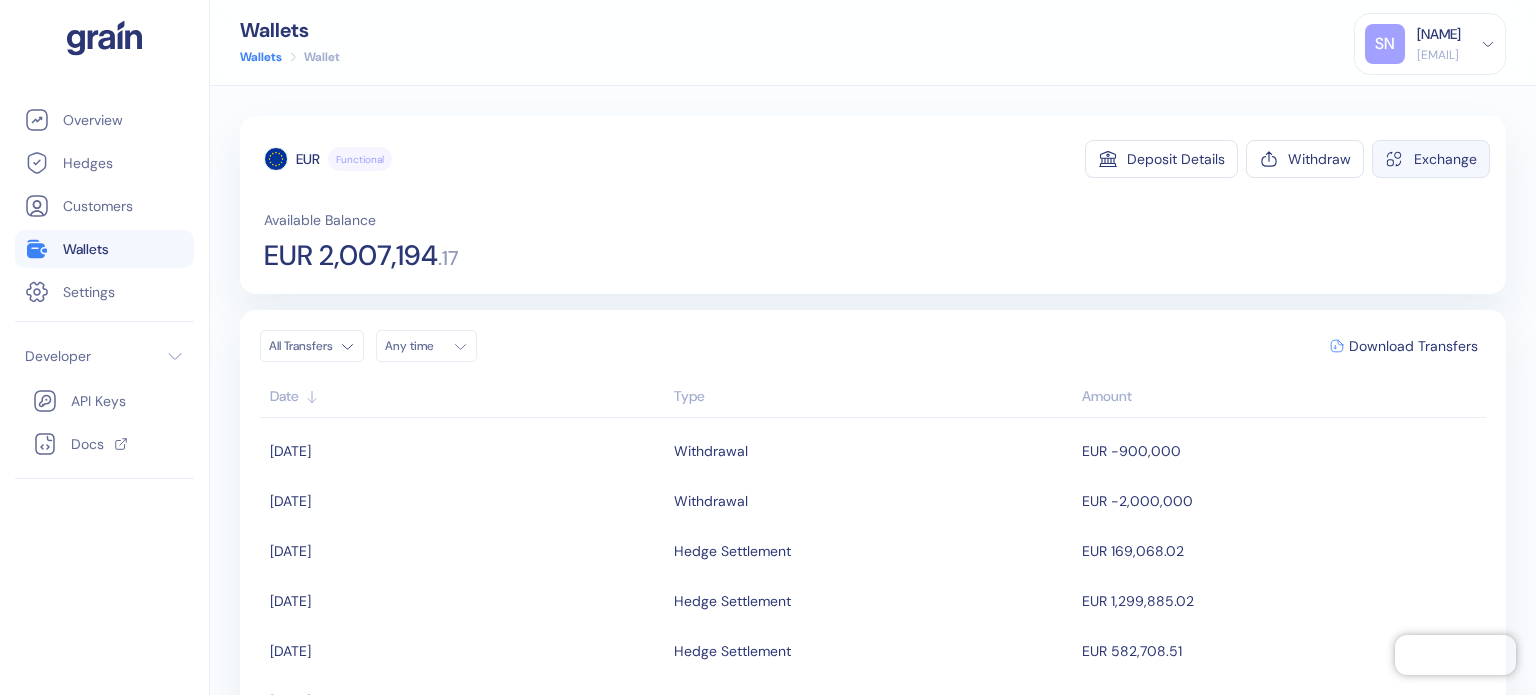 click on "Exchange" at bounding box center (1445, 159) 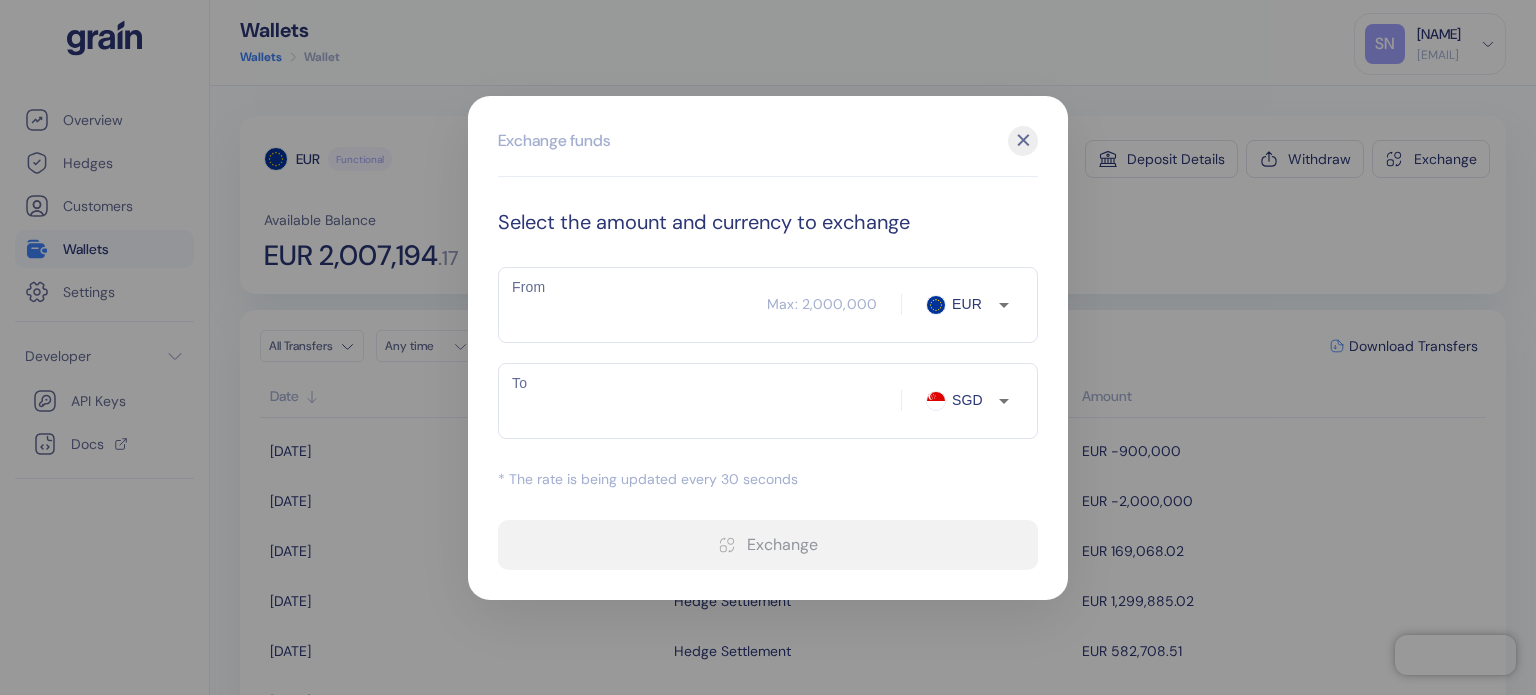 click on "From" at bounding box center (632, 305) 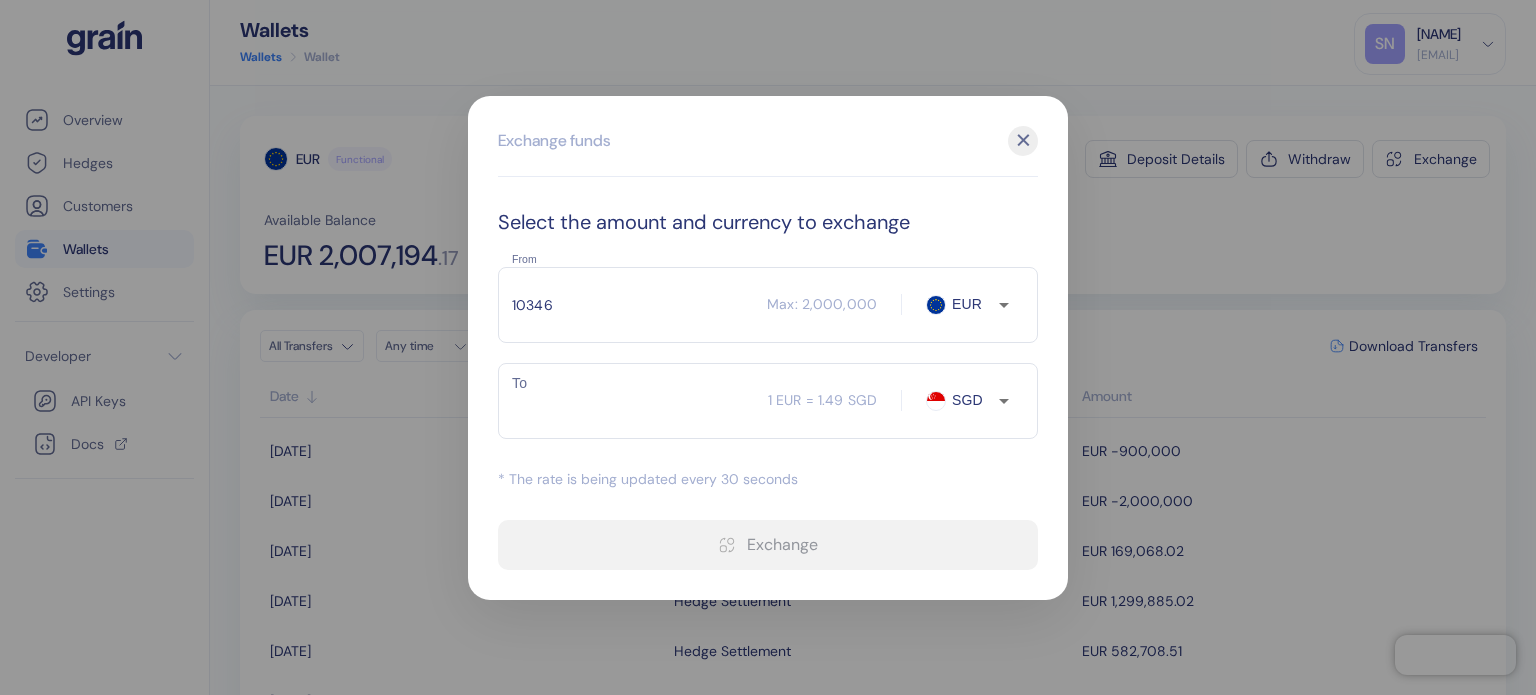 type on "103463" 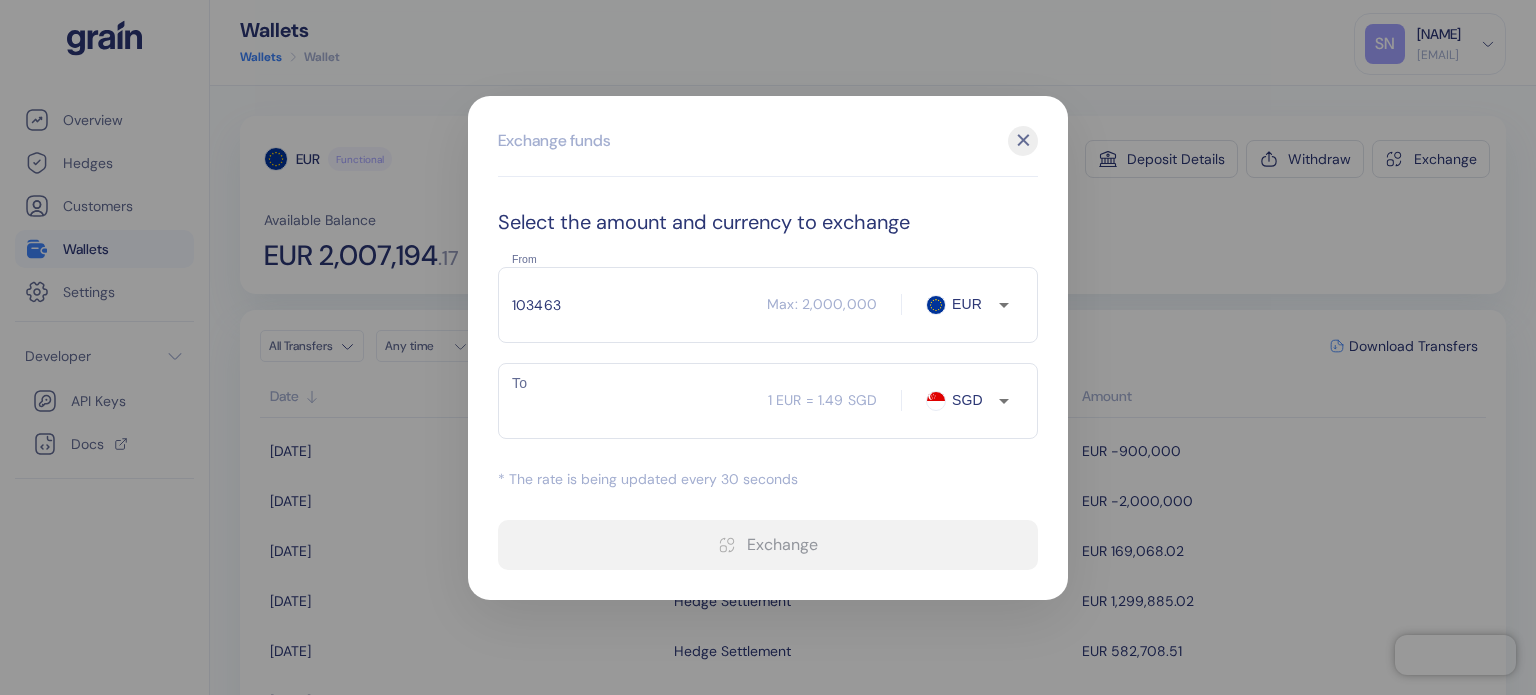type on "154655.52" 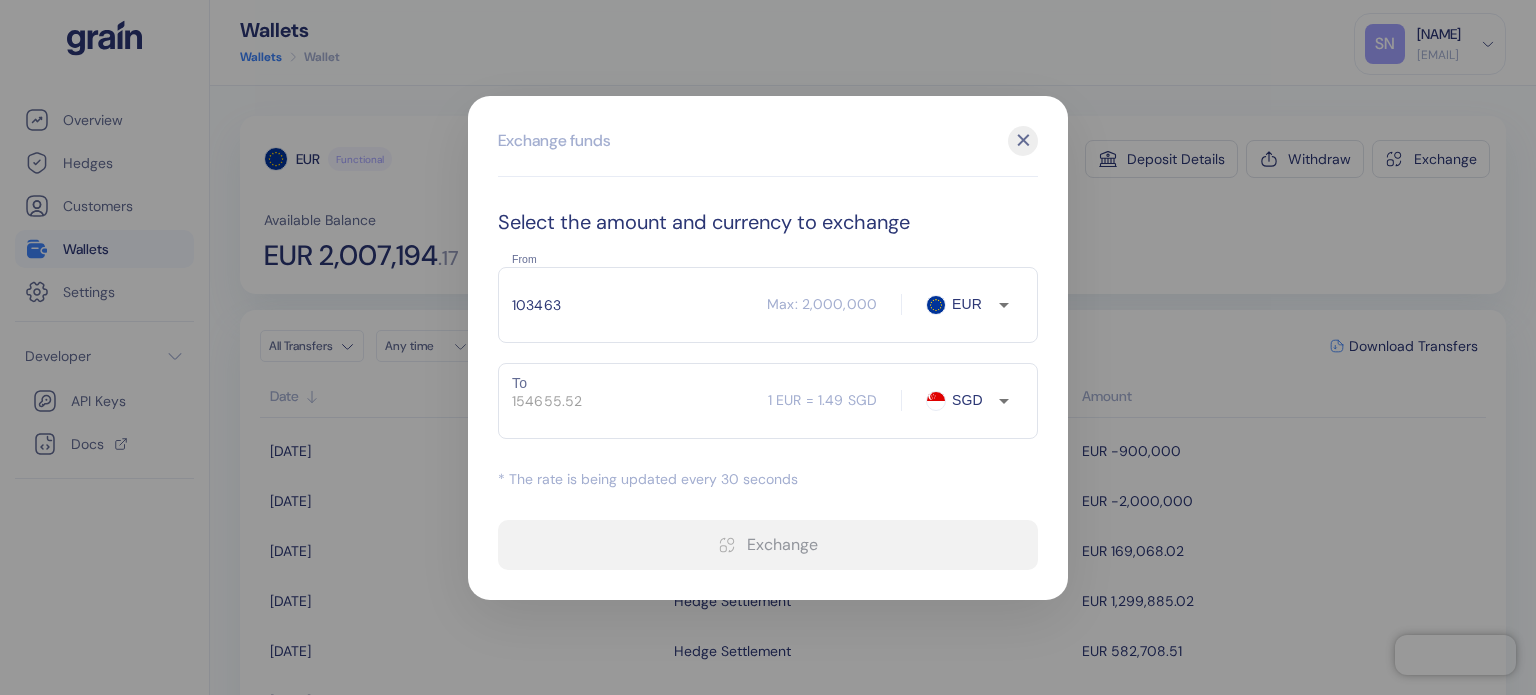 type on "1034631" 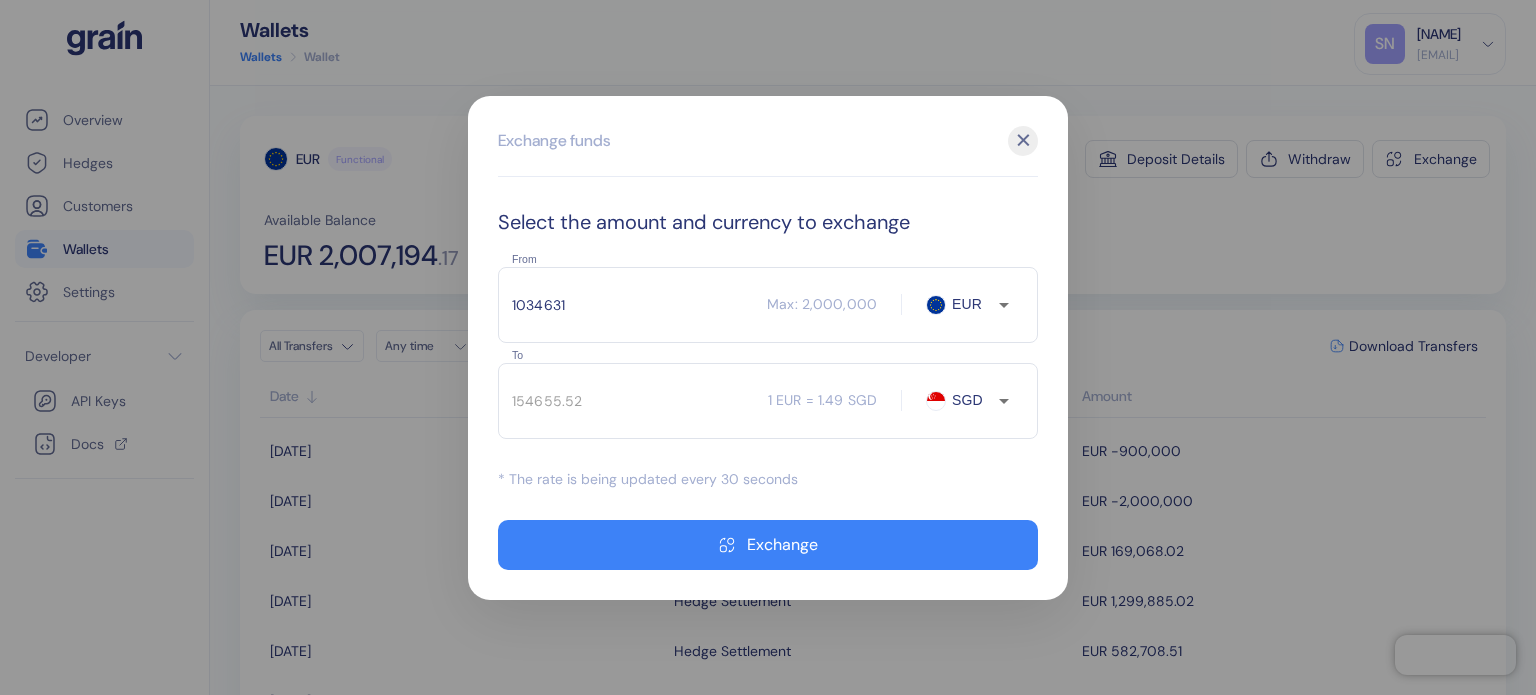 type on "1546556.74" 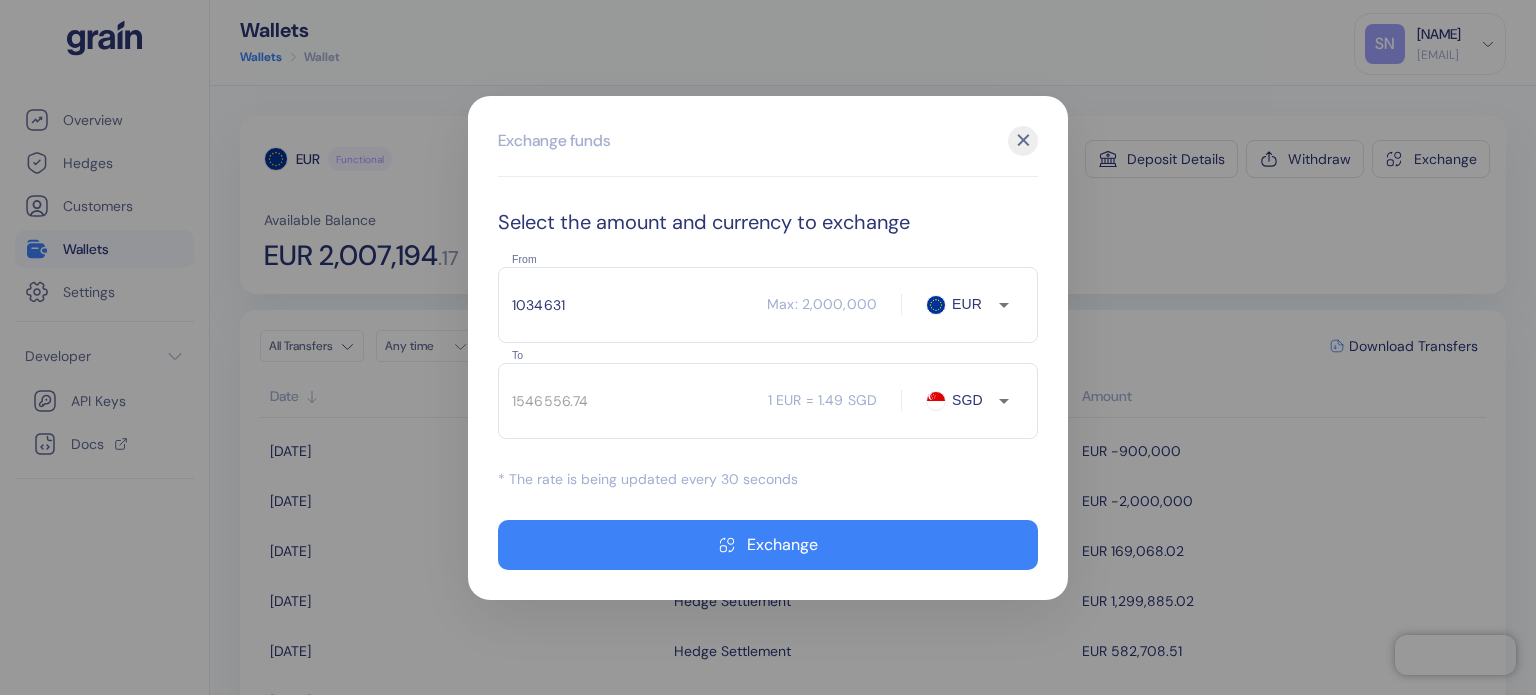 type on "1034631" 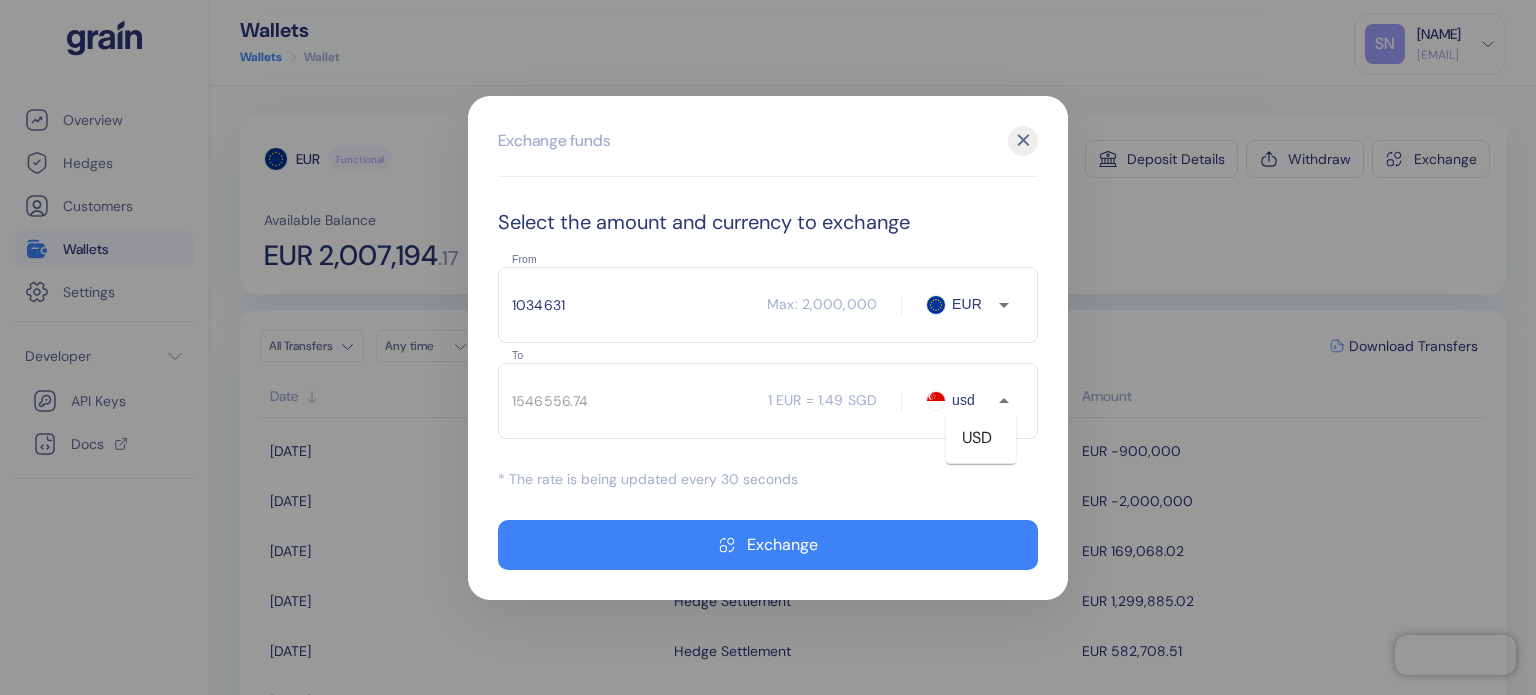 click on "USD" at bounding box center (981, 437) 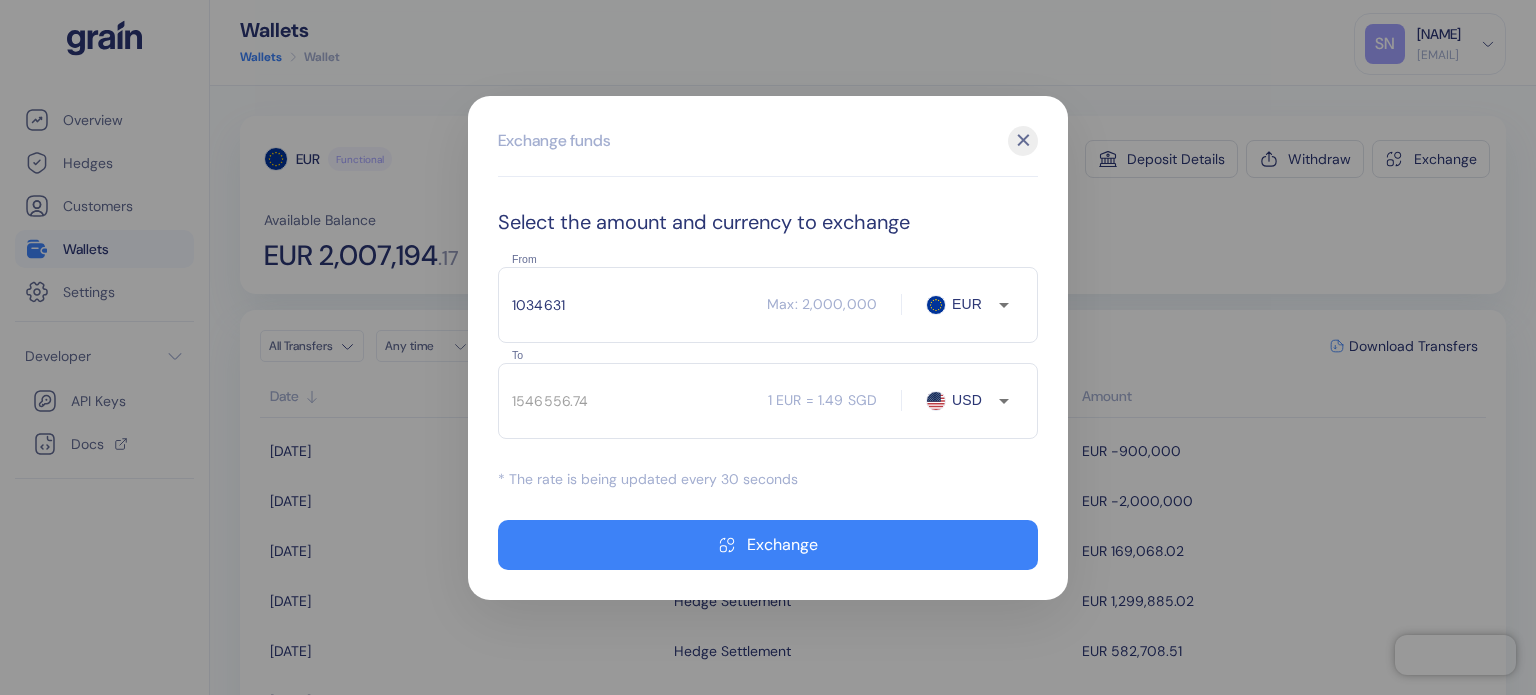 type on "USD" 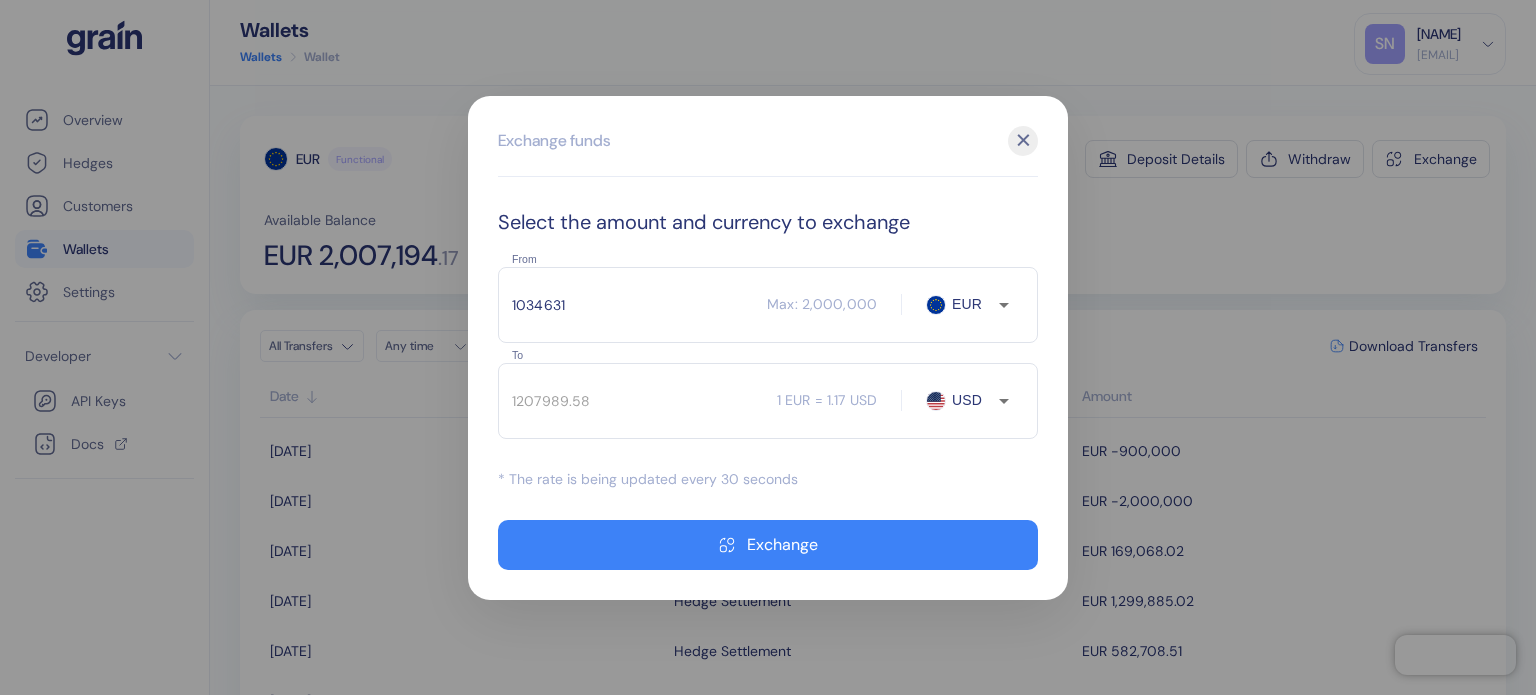 type on "1208046" 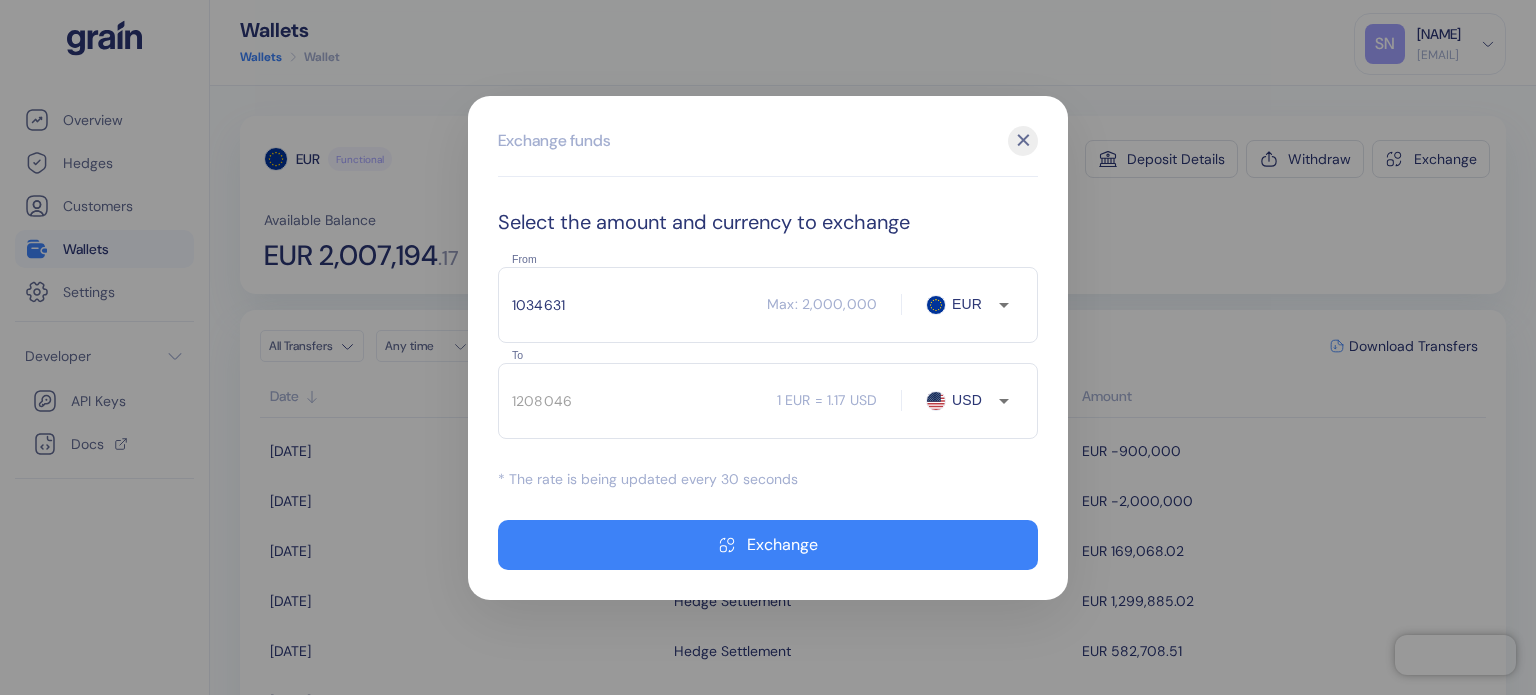click on "✕" at bounding box center (1023, 141) 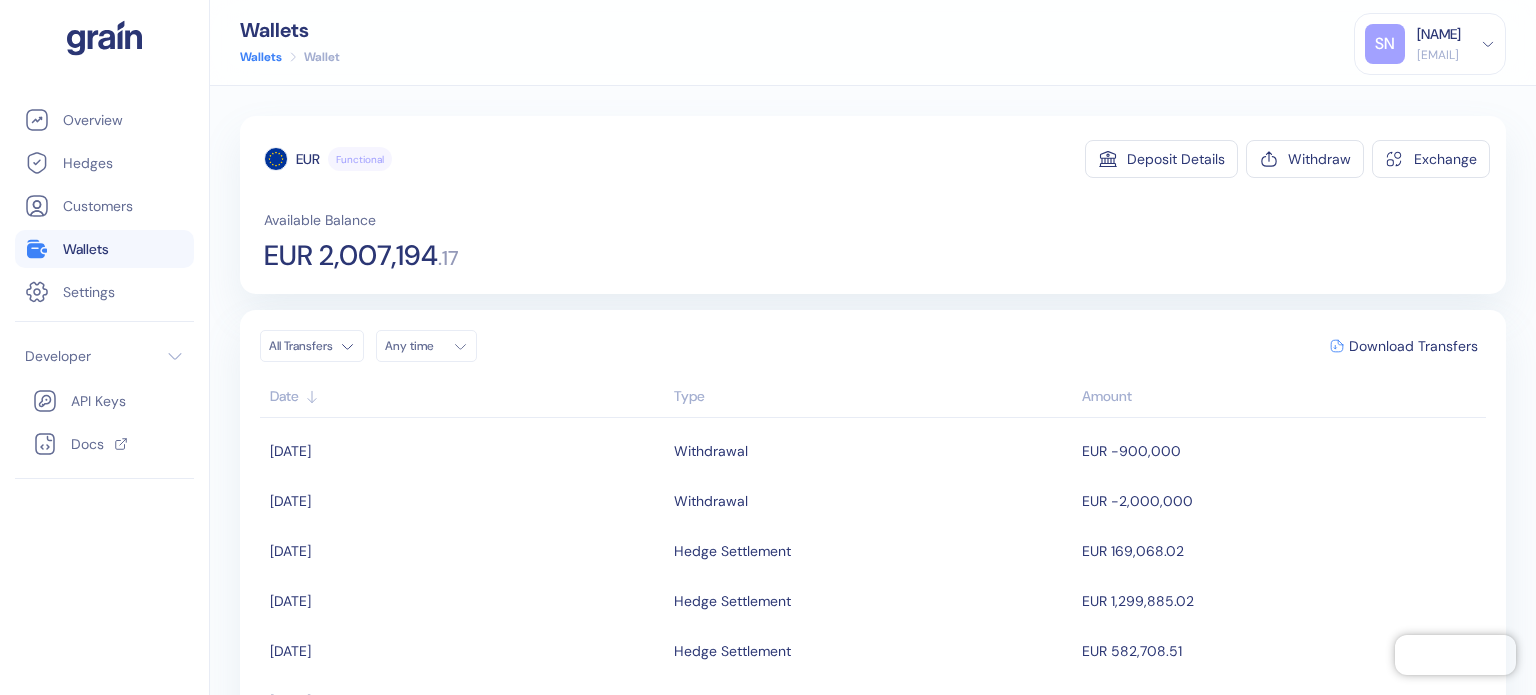 click on "Wallets" at bounding box center [104, 249] 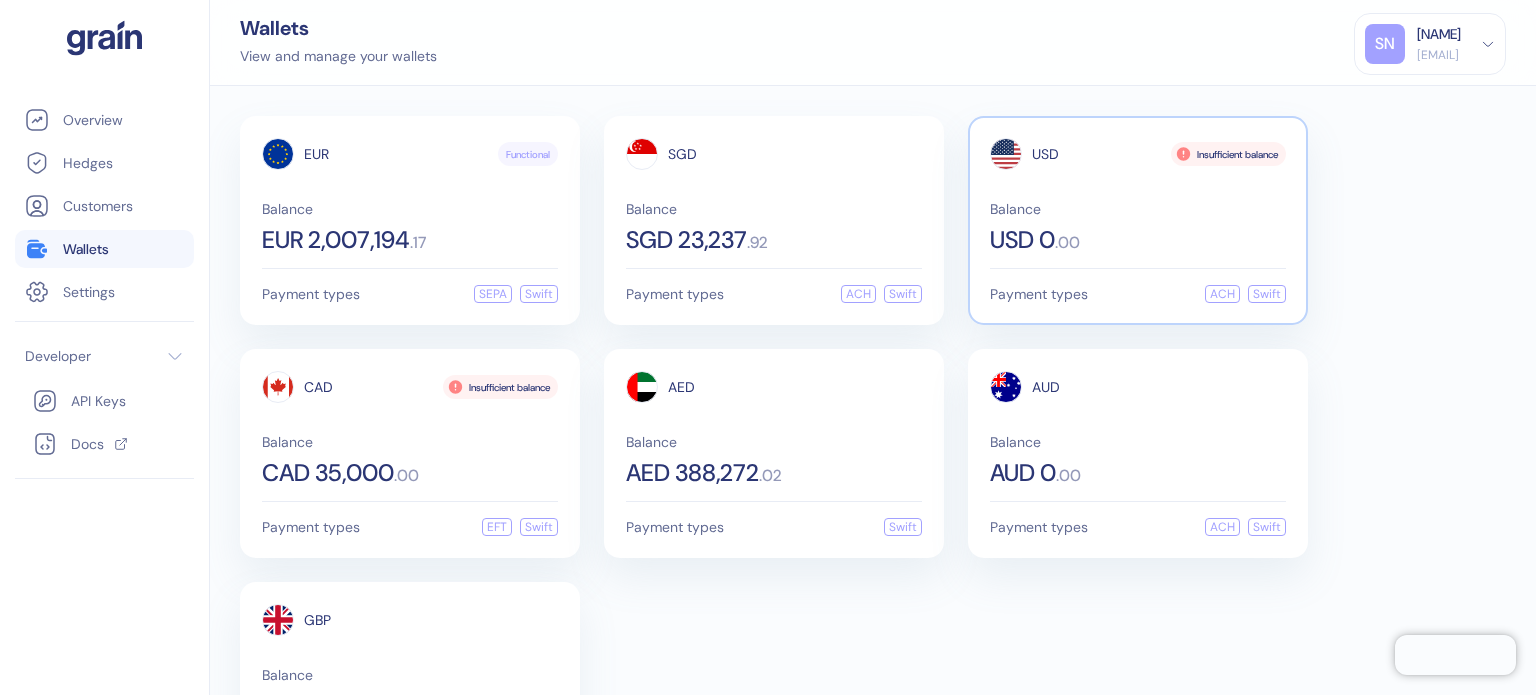 click on "USD Insufficient balance Balance USD 0 . 00" at bounding box center (1138, 195) 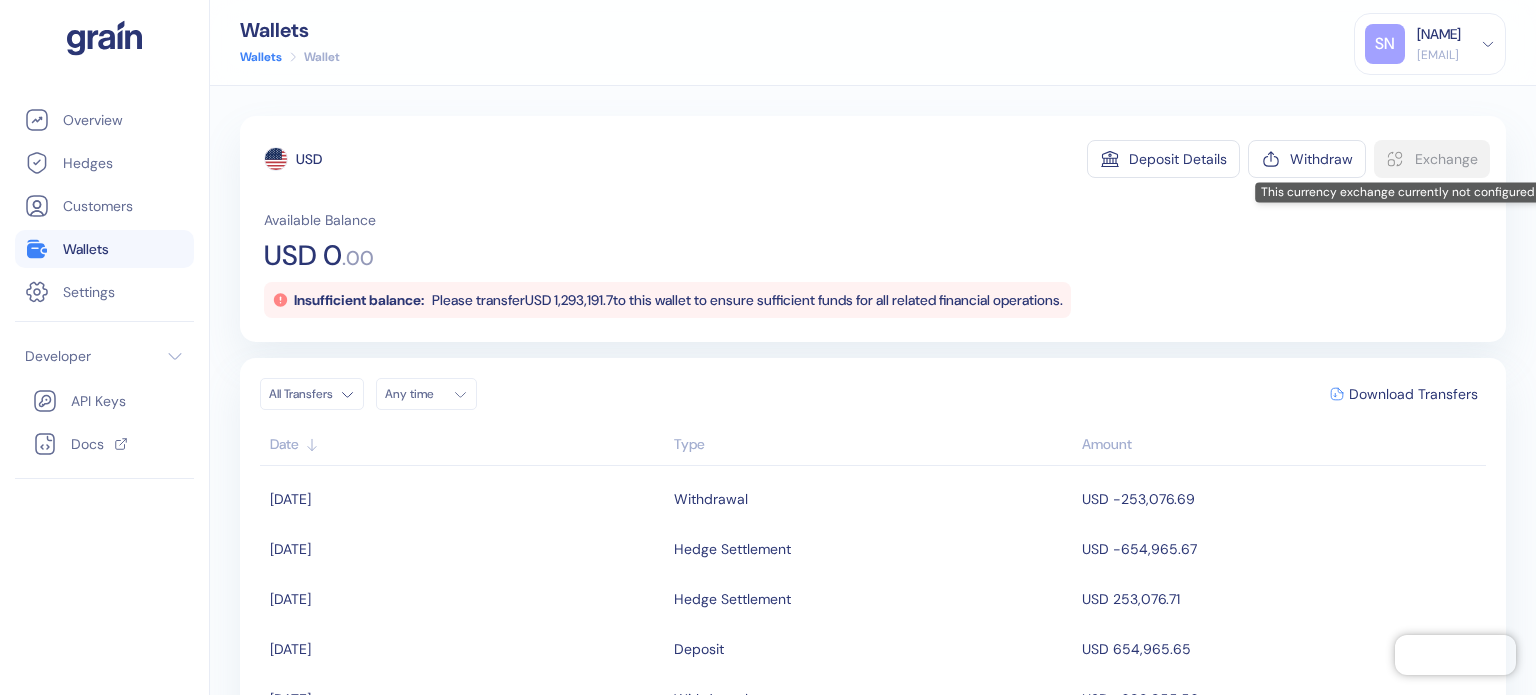 click on "Exchange" at bounding box center (1432, 159) 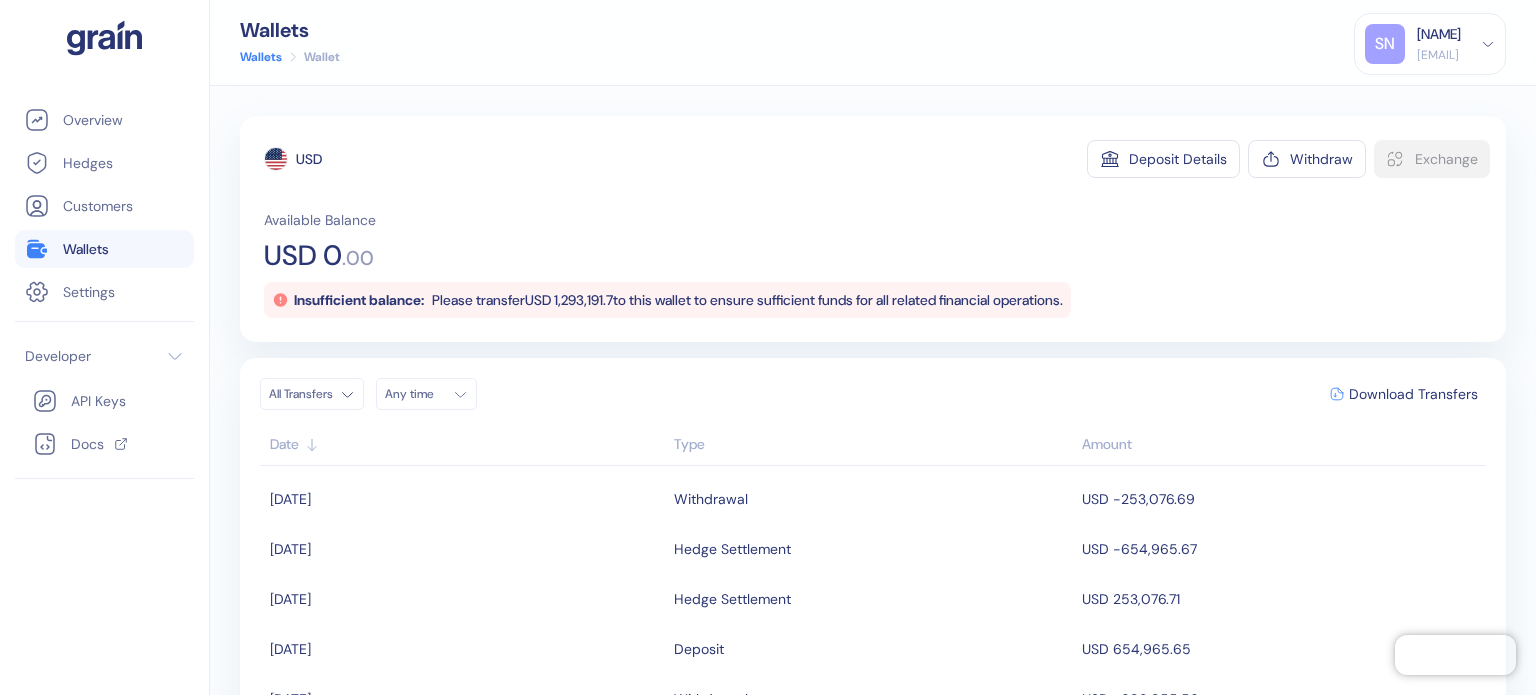 click on "Wallets" at bounding box center [104, 249] 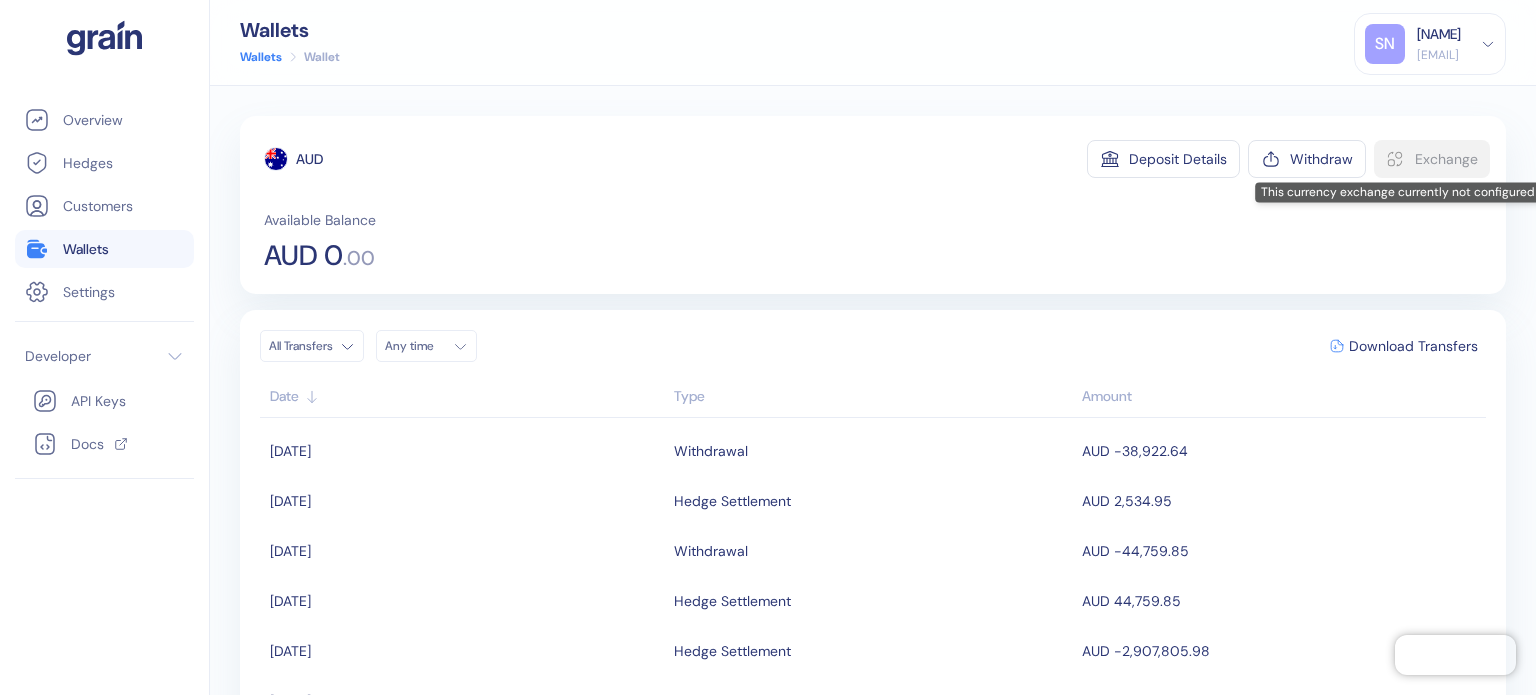 click on "Exchange" at bounding box center [1432, 159] 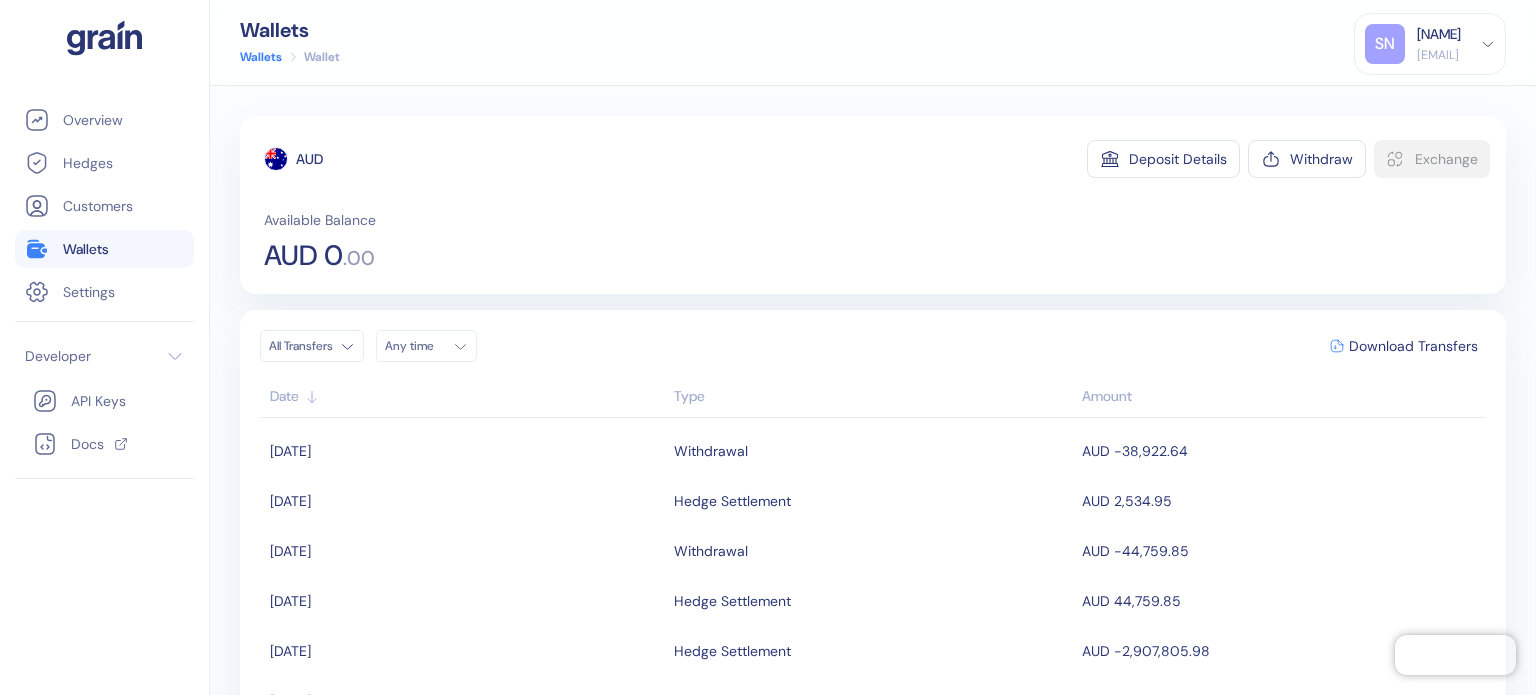 click on "Wallets" at bounding box center [104, 249] 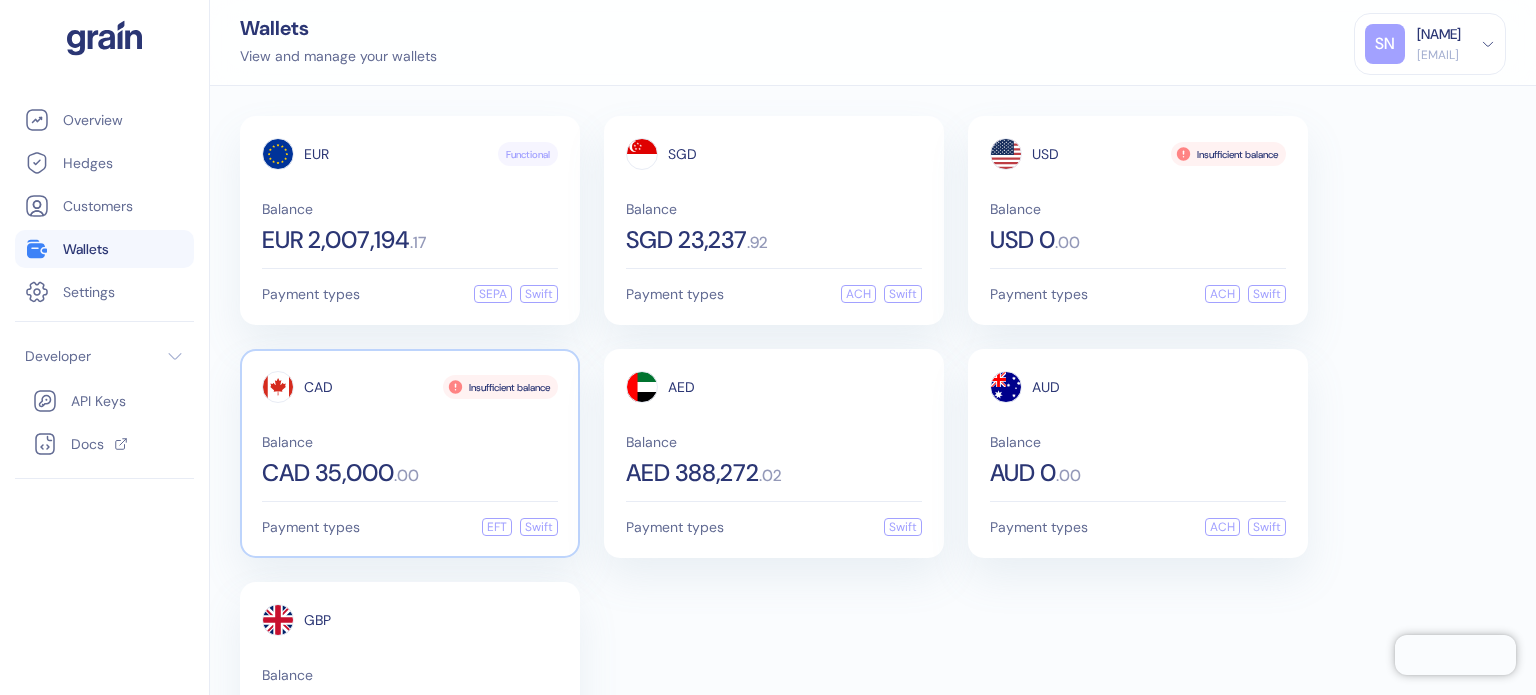 click on "Balance" at bounding box center [410, 442] 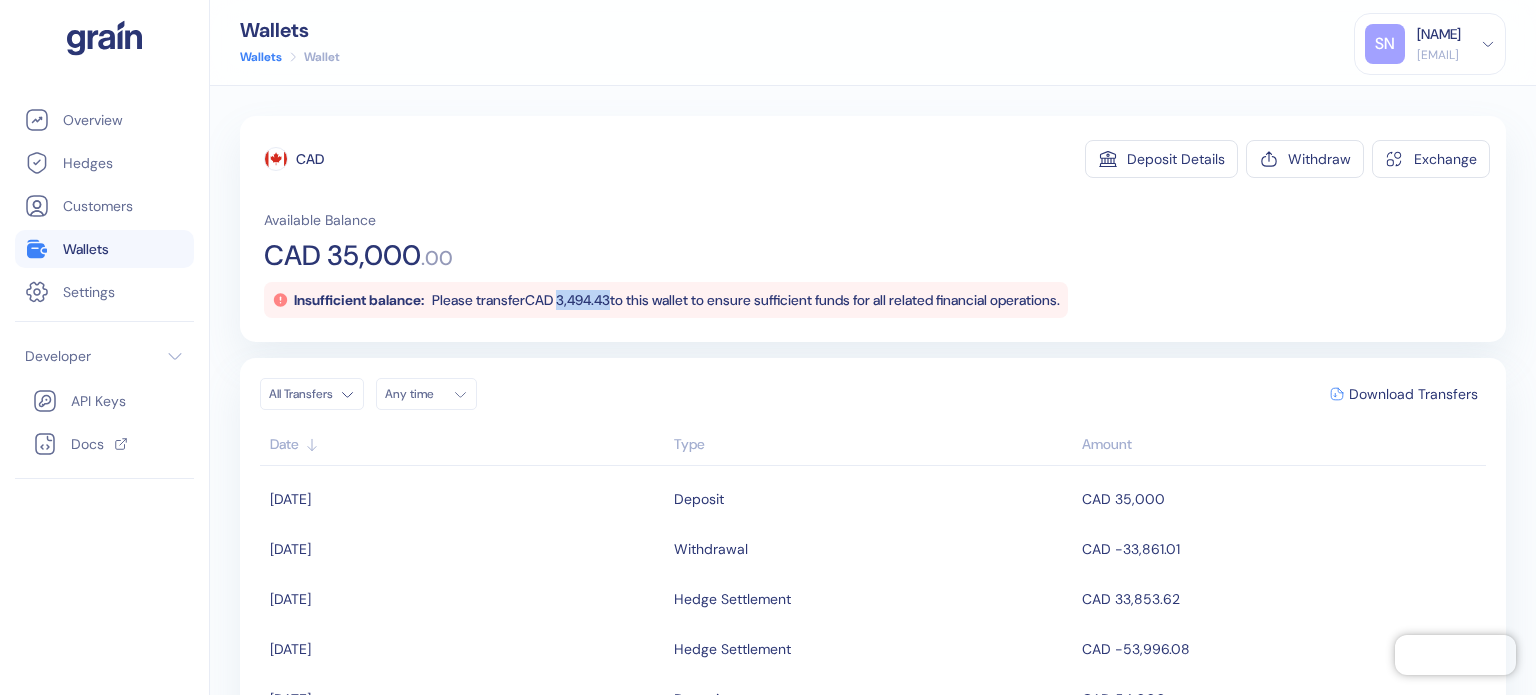 drag, startPoint x: 632, startPoint y: 299, endPoint x: 576, endPoint y: 298, distance: 56.008926 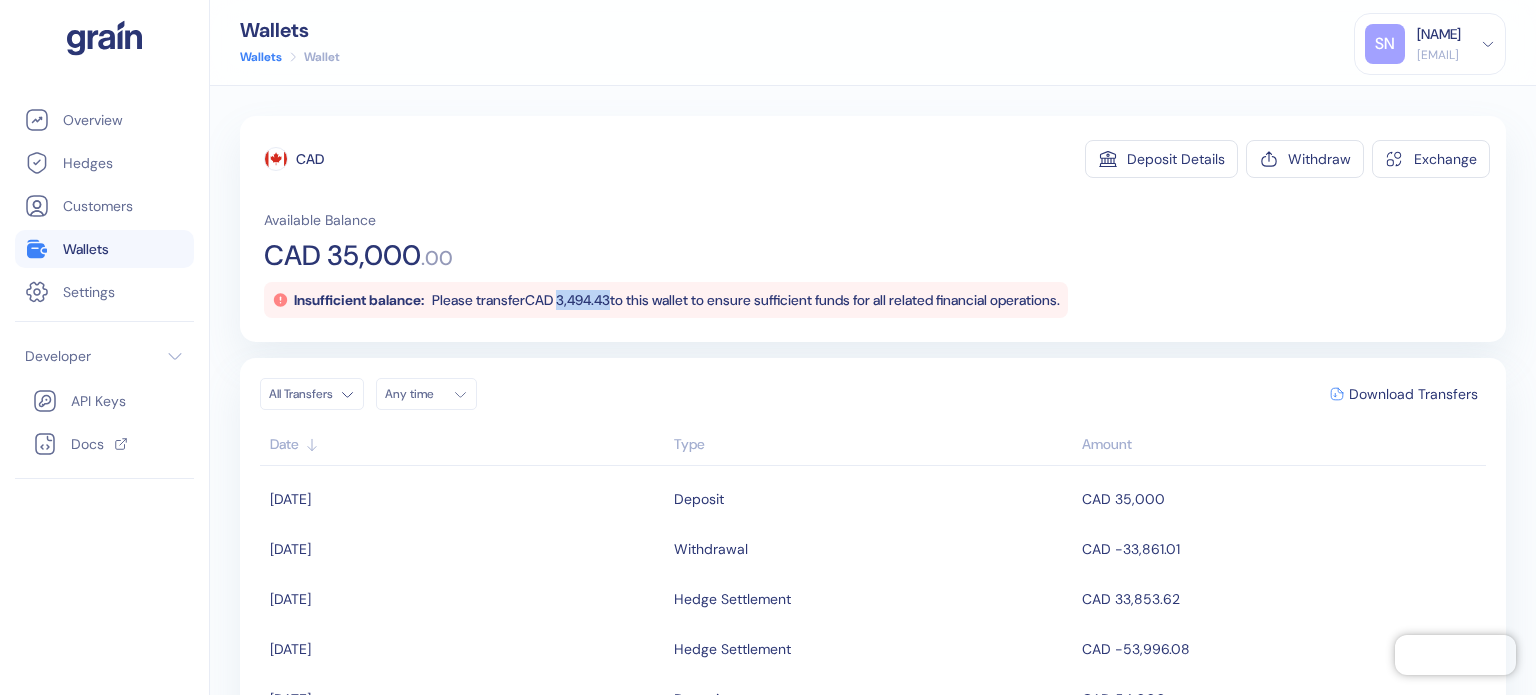click on "Wallets" at bounding box center [104, 249] 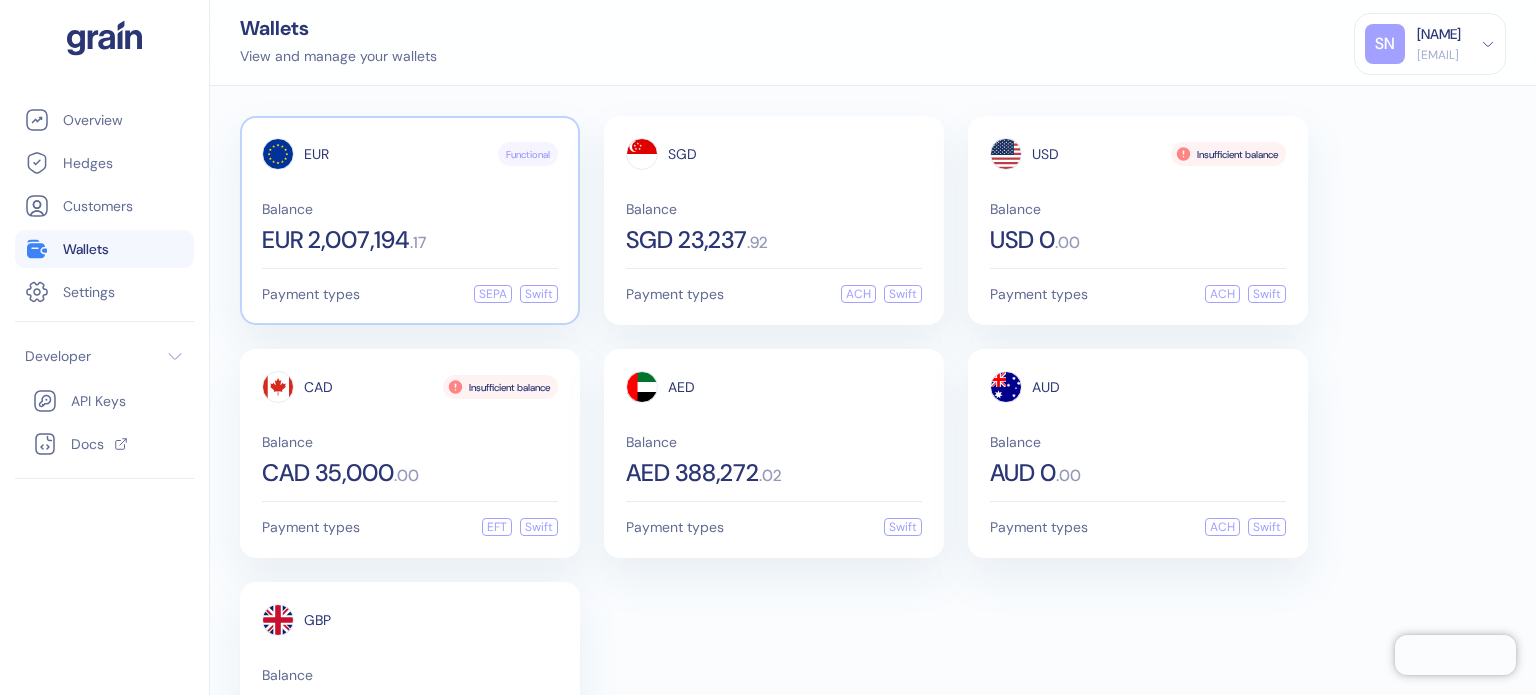 click on "Balance" at bounding box center [410, 209] 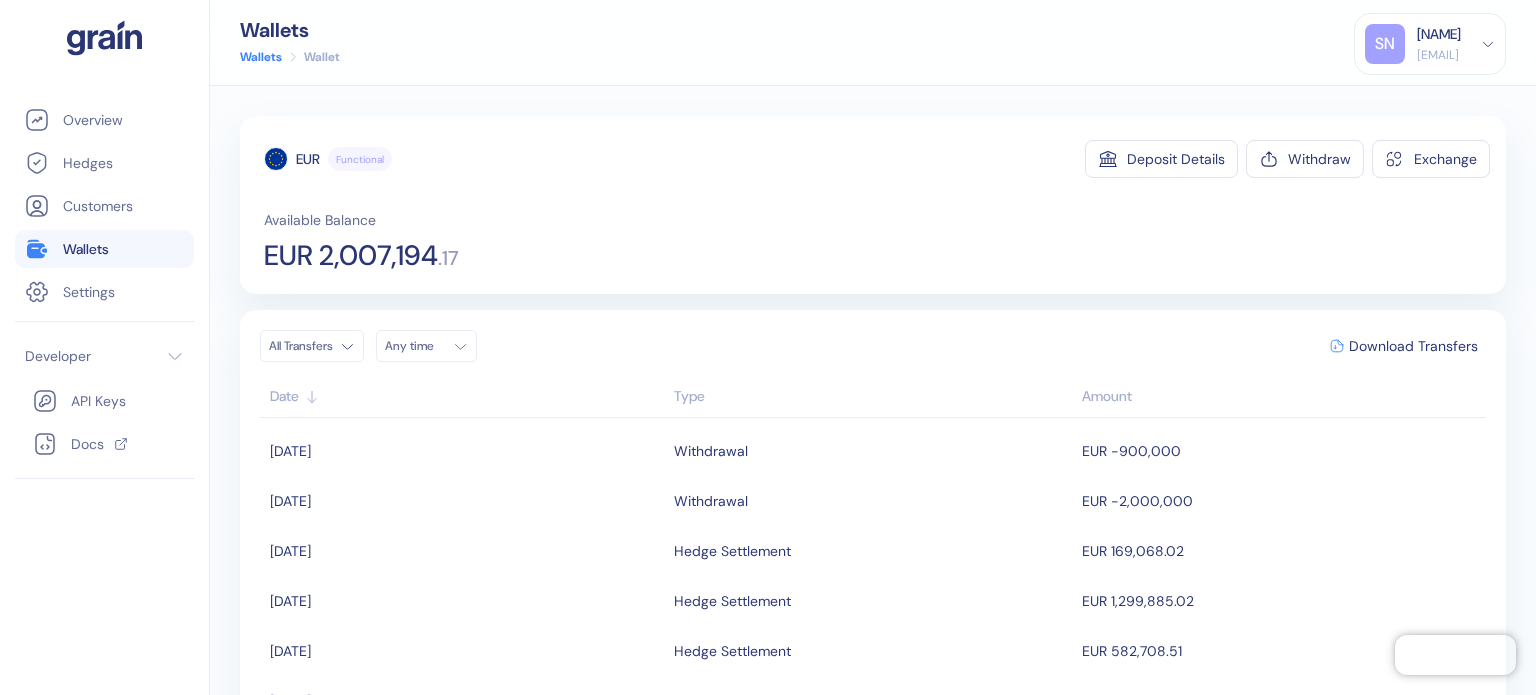 click on "Wallets" at bounding box center (104, 249) 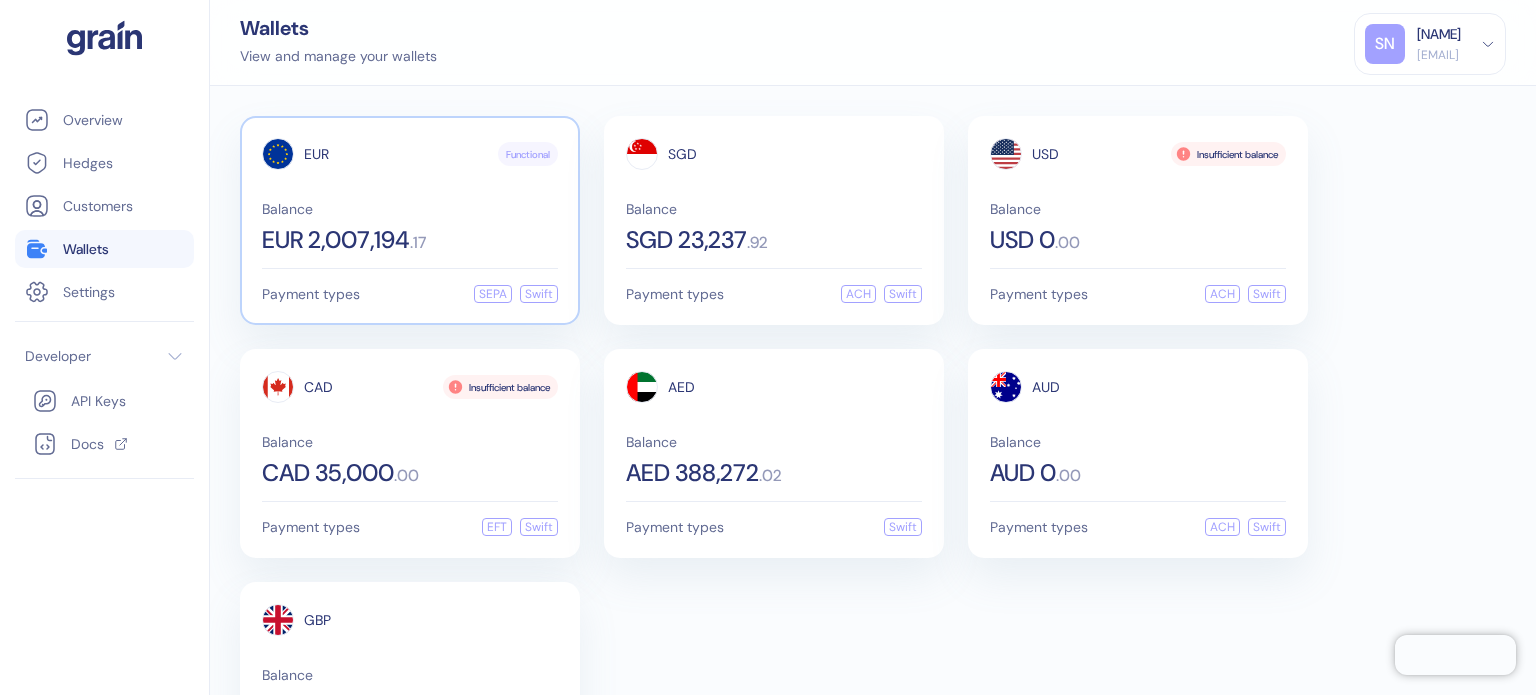 click on "EUR 2,007,194" at bounding box center (336, 240) 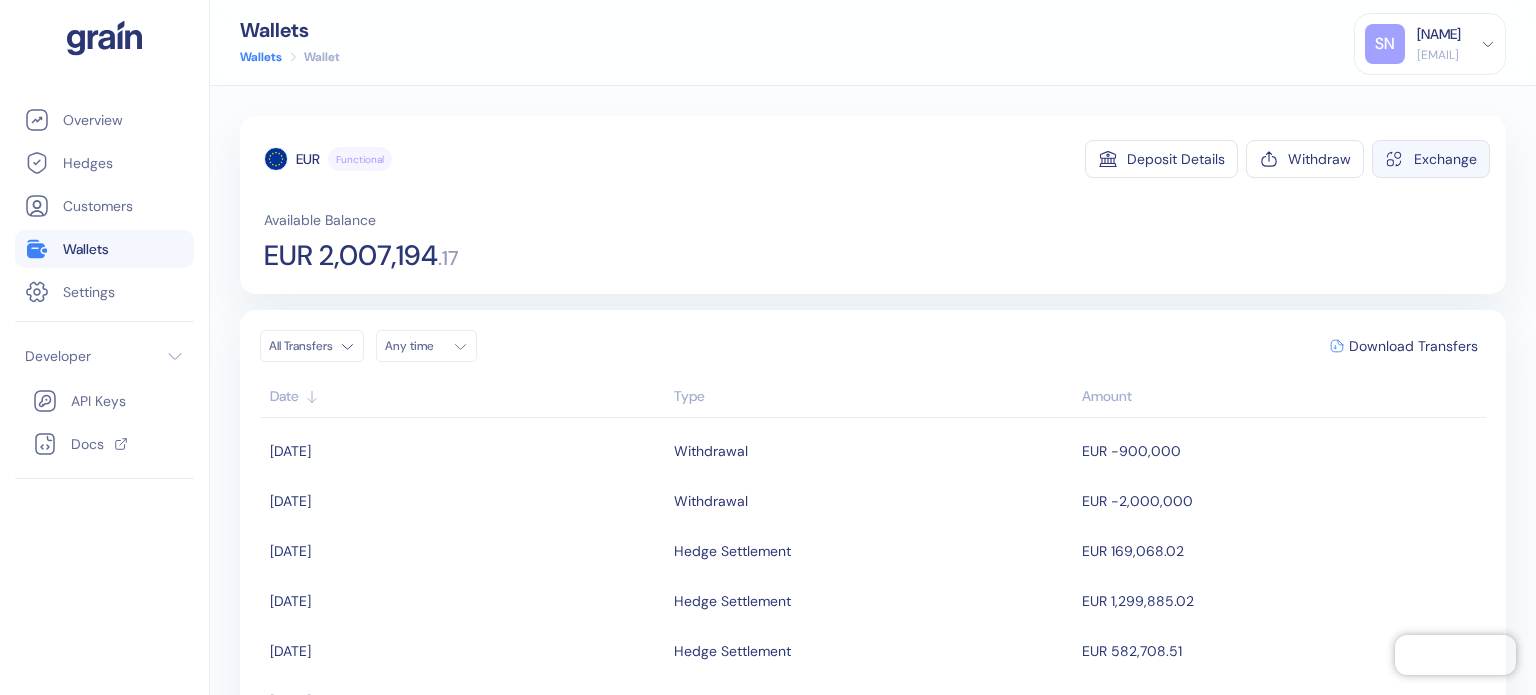 click 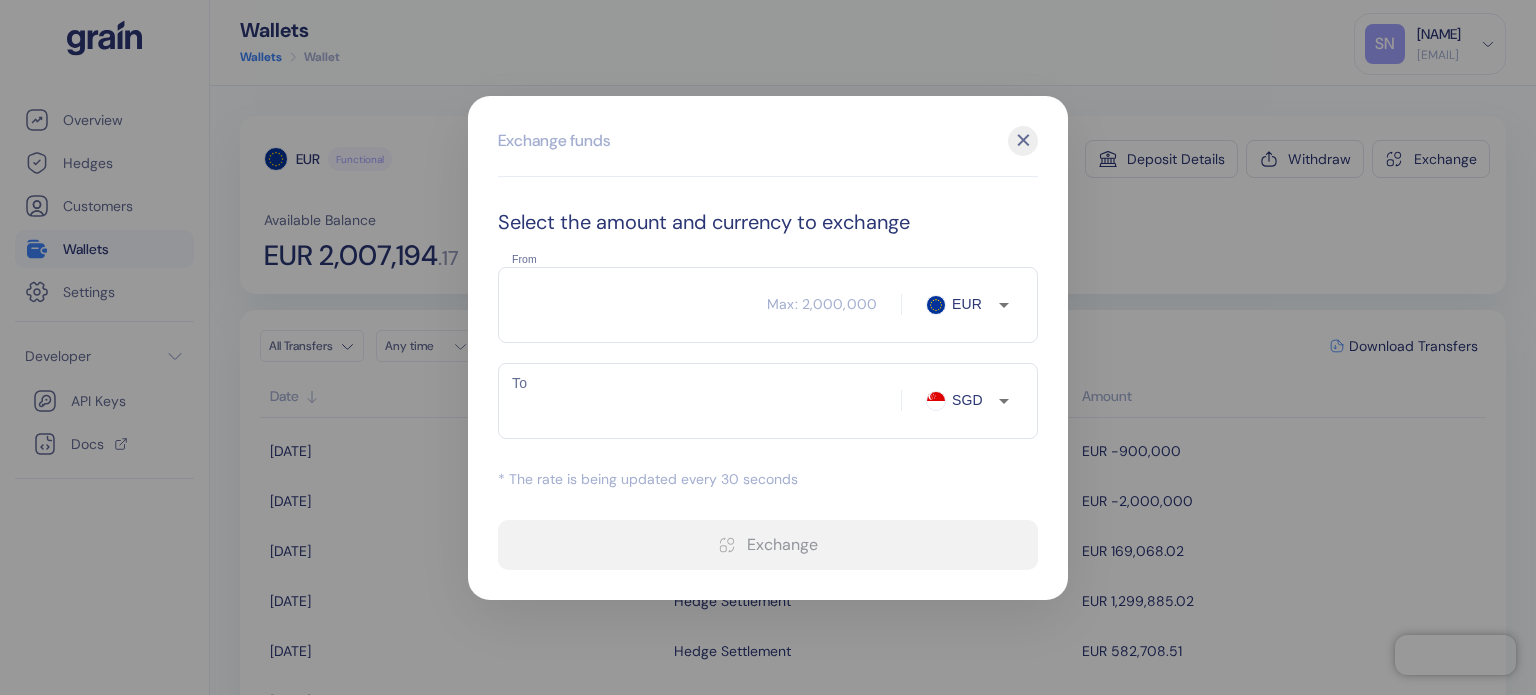 click on "From" at bounding box center [632, 305] 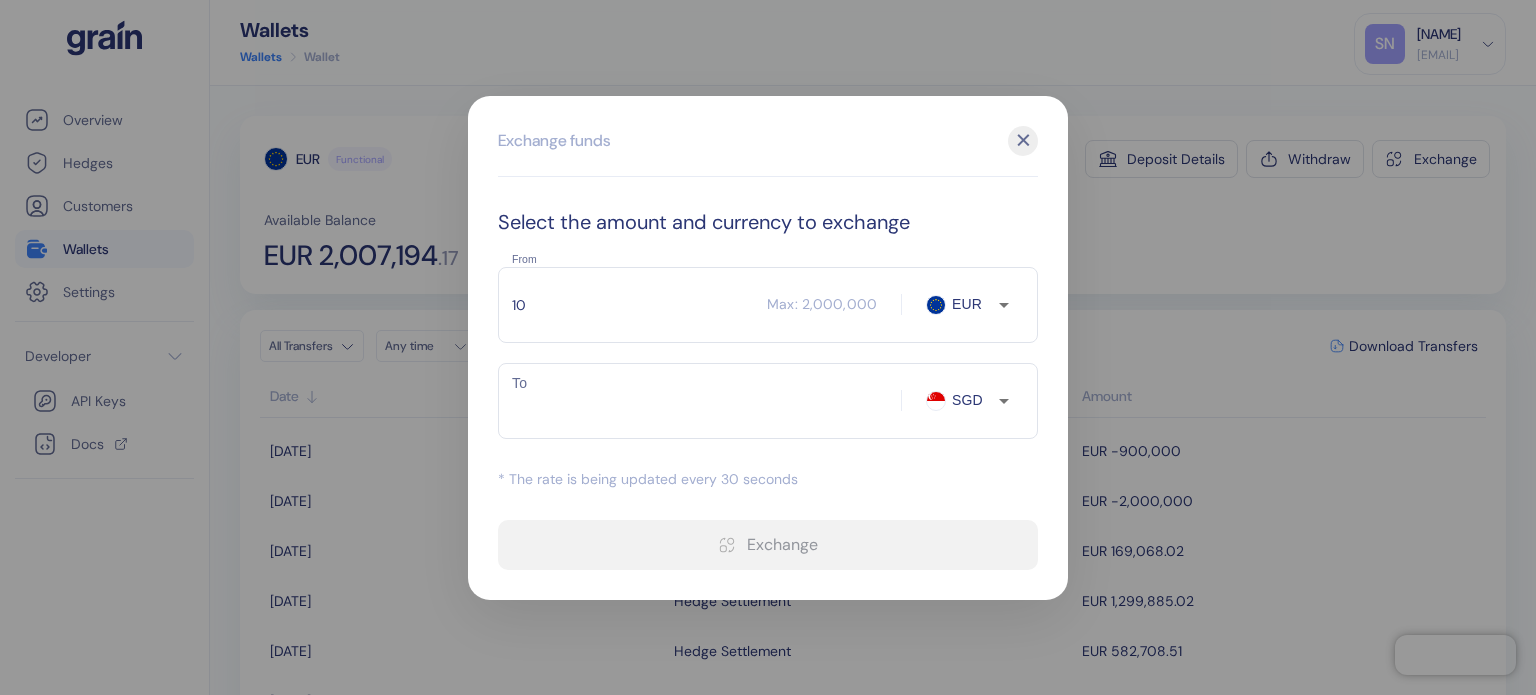 type on "100" 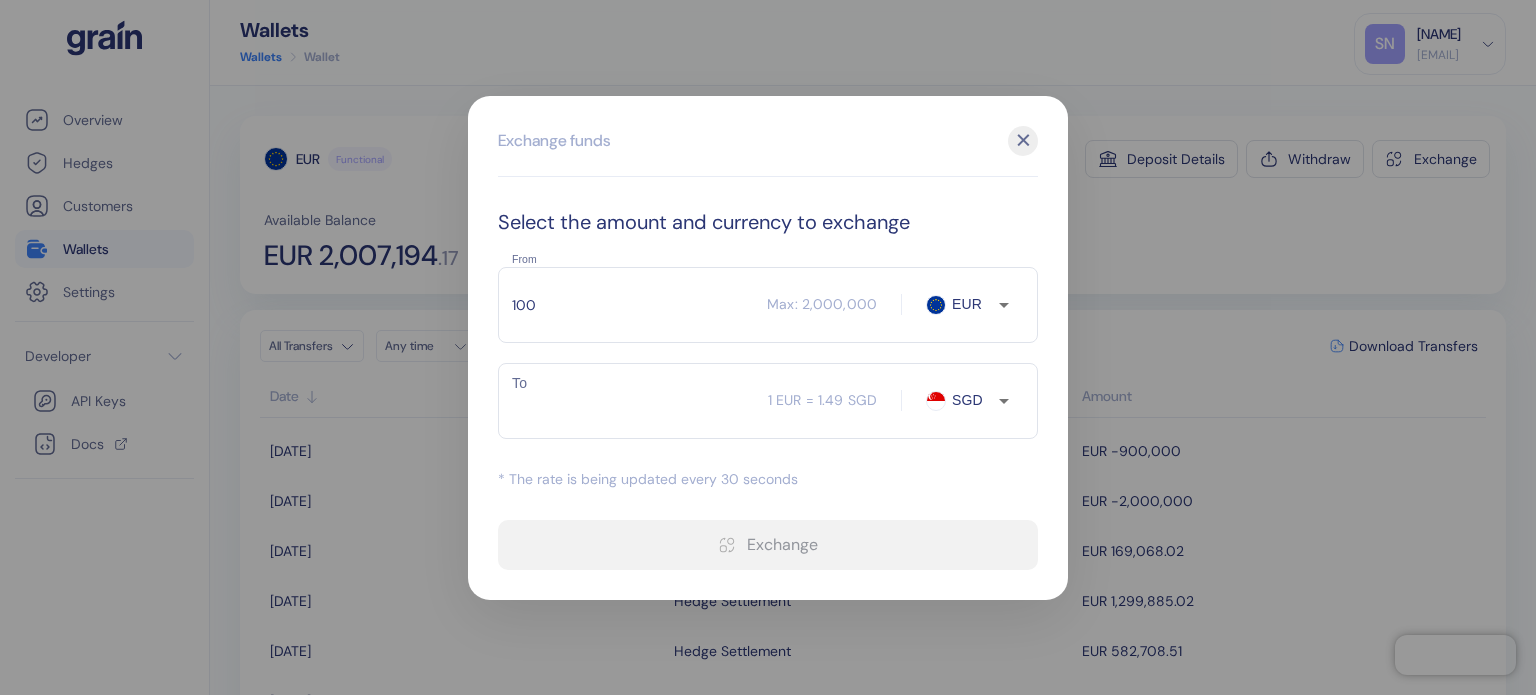 type on "149.48" 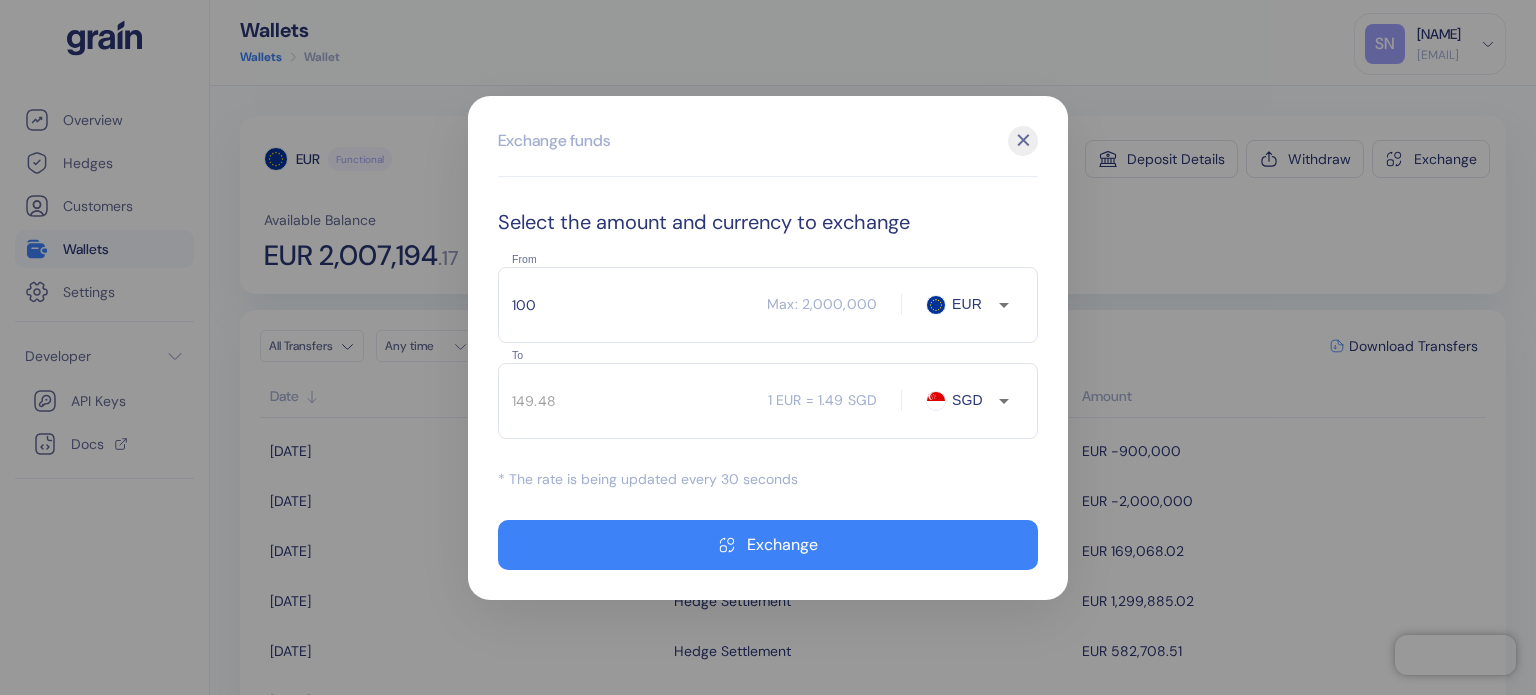 type on "100" 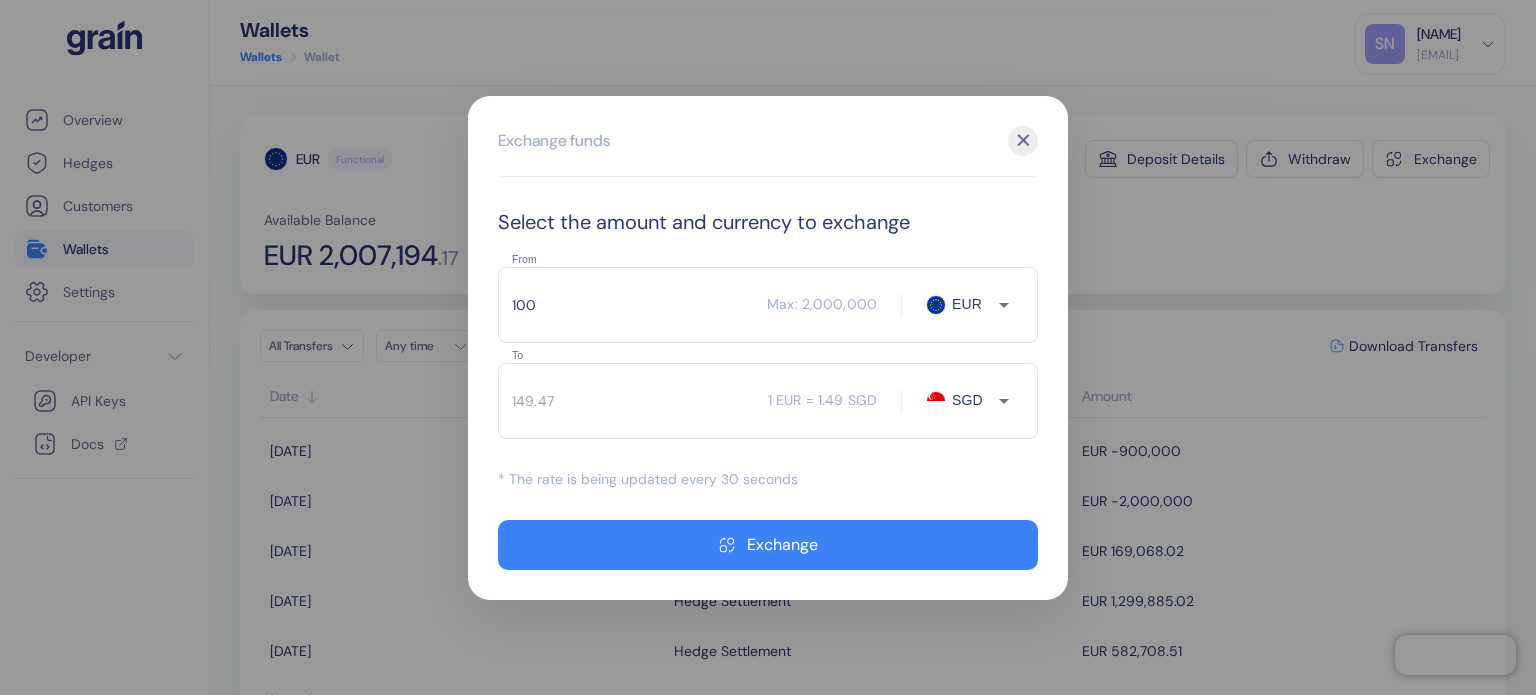 click on "SGD" at bounding box center (972, 400) 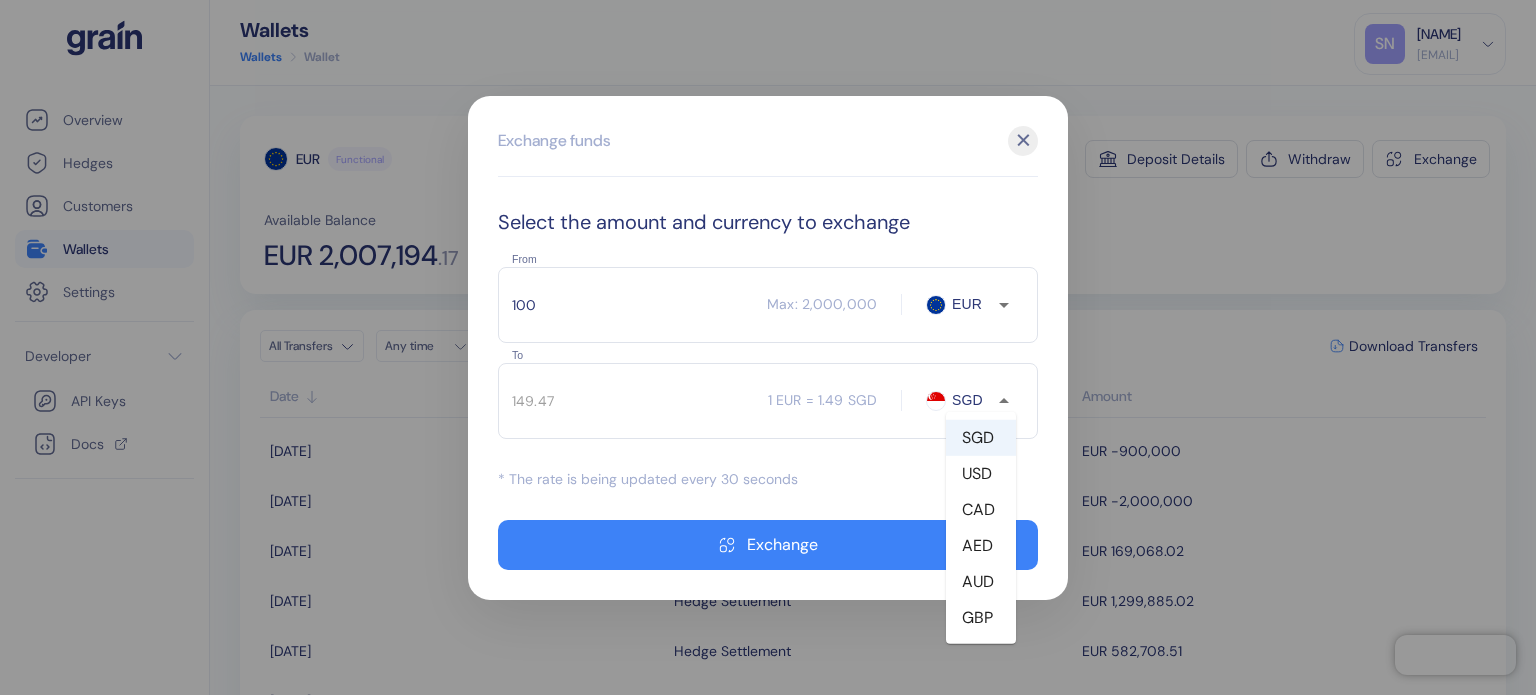 click on "USD" at bounding box center (981, 473) 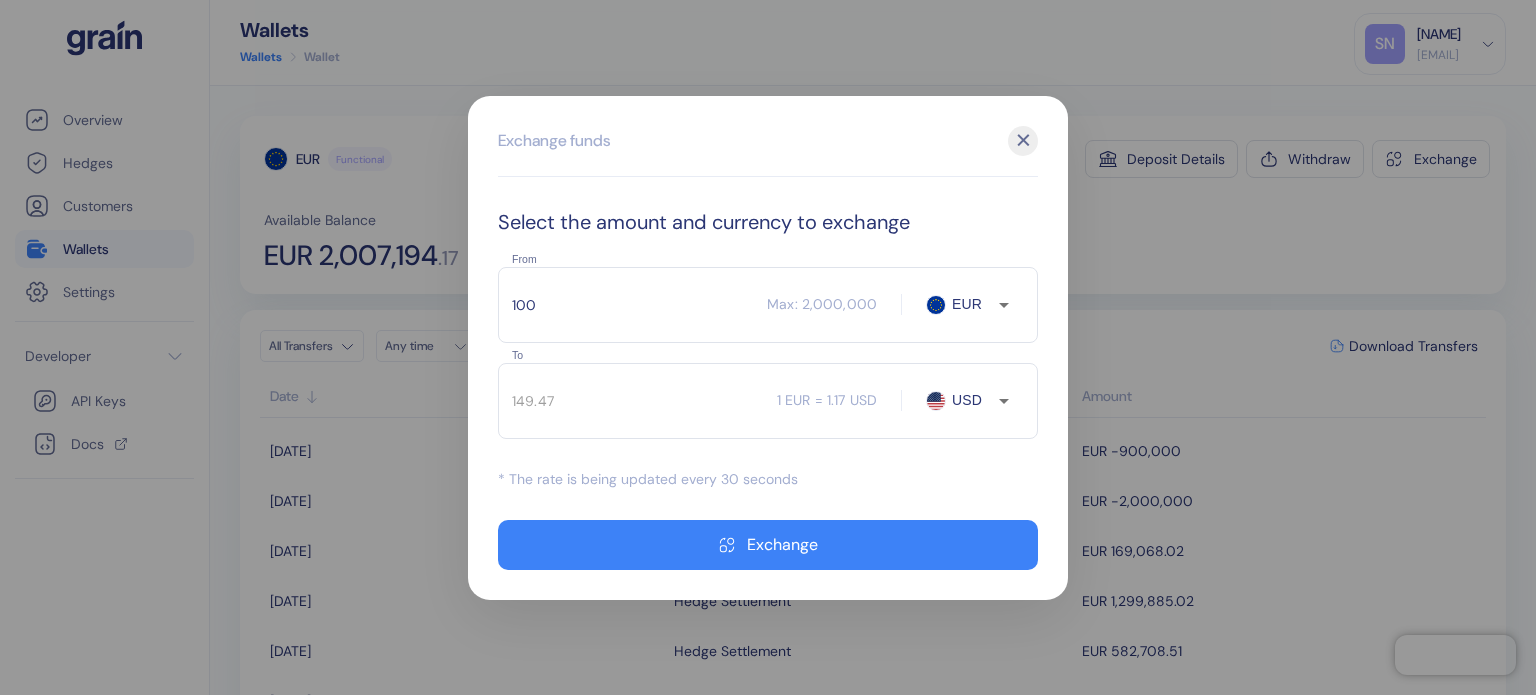 click on "100" at bounding box center [632, 305] 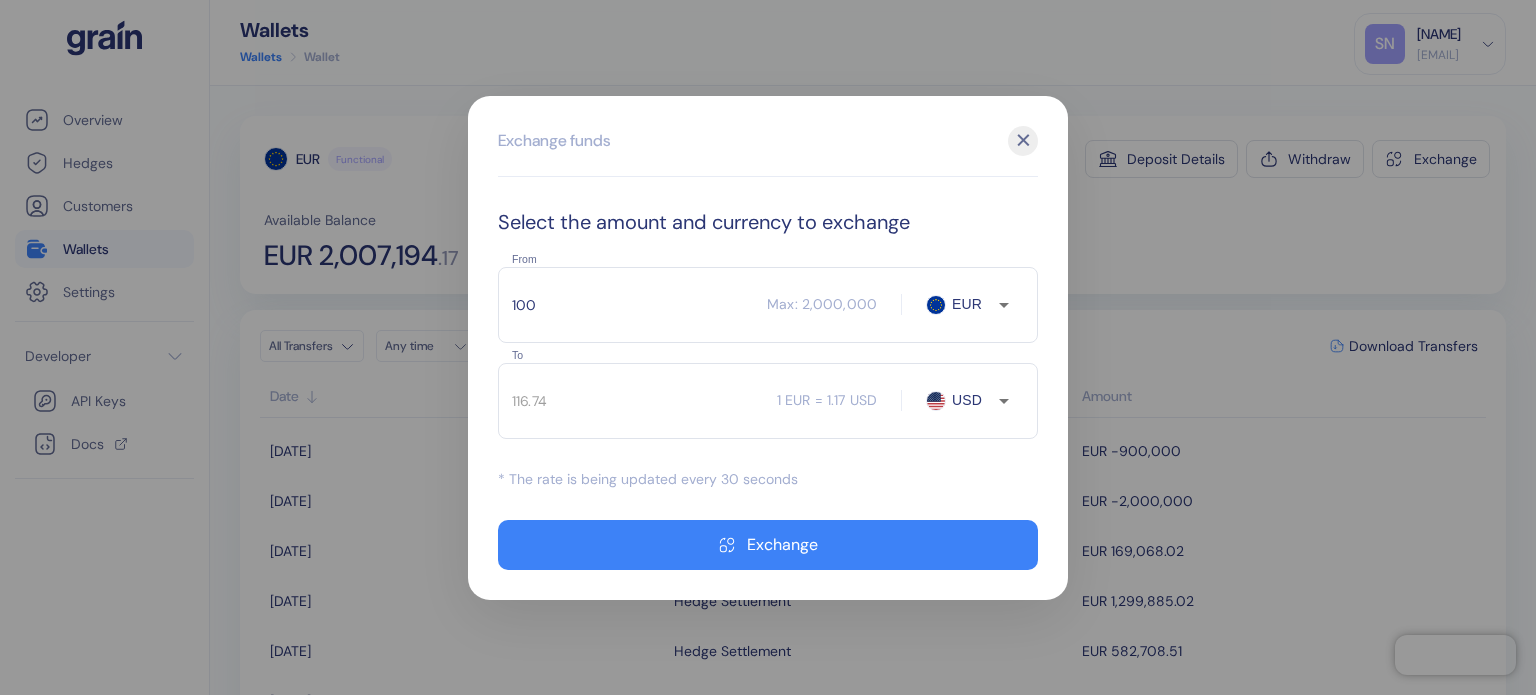 click on "116.74 ​ 1 EUR = 1.17 USD USD To" at bounding box center [768, 401] 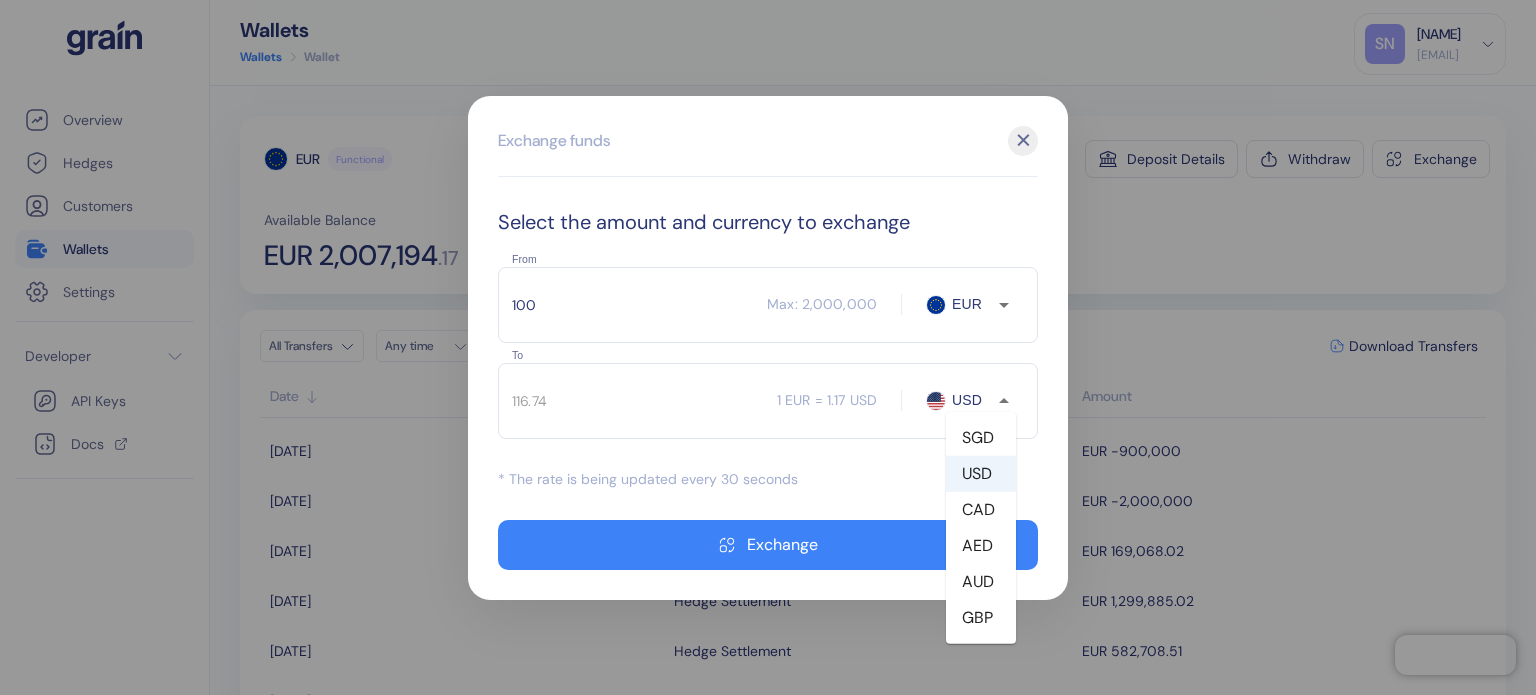 click on "CAD" at bounding box center [981, 509] 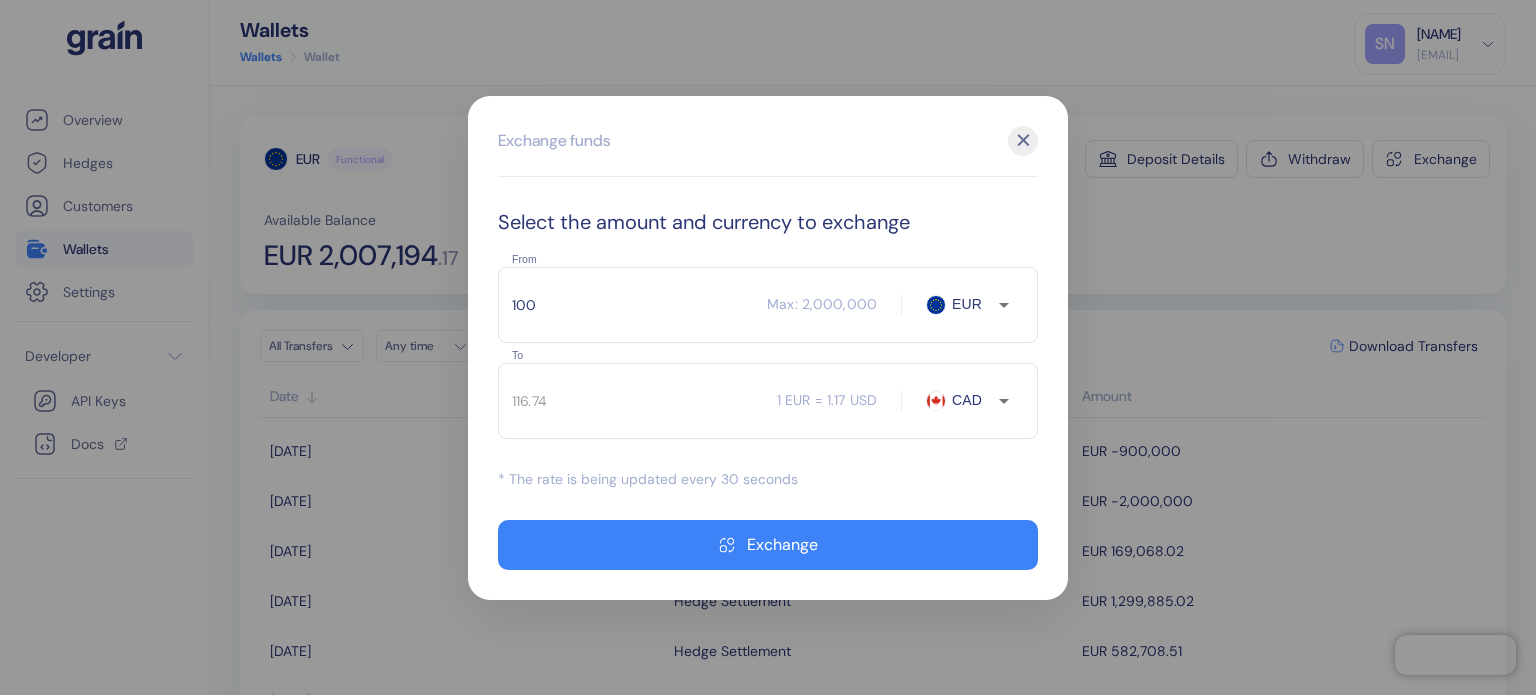 click on "100" at bounding box center (632, 305) 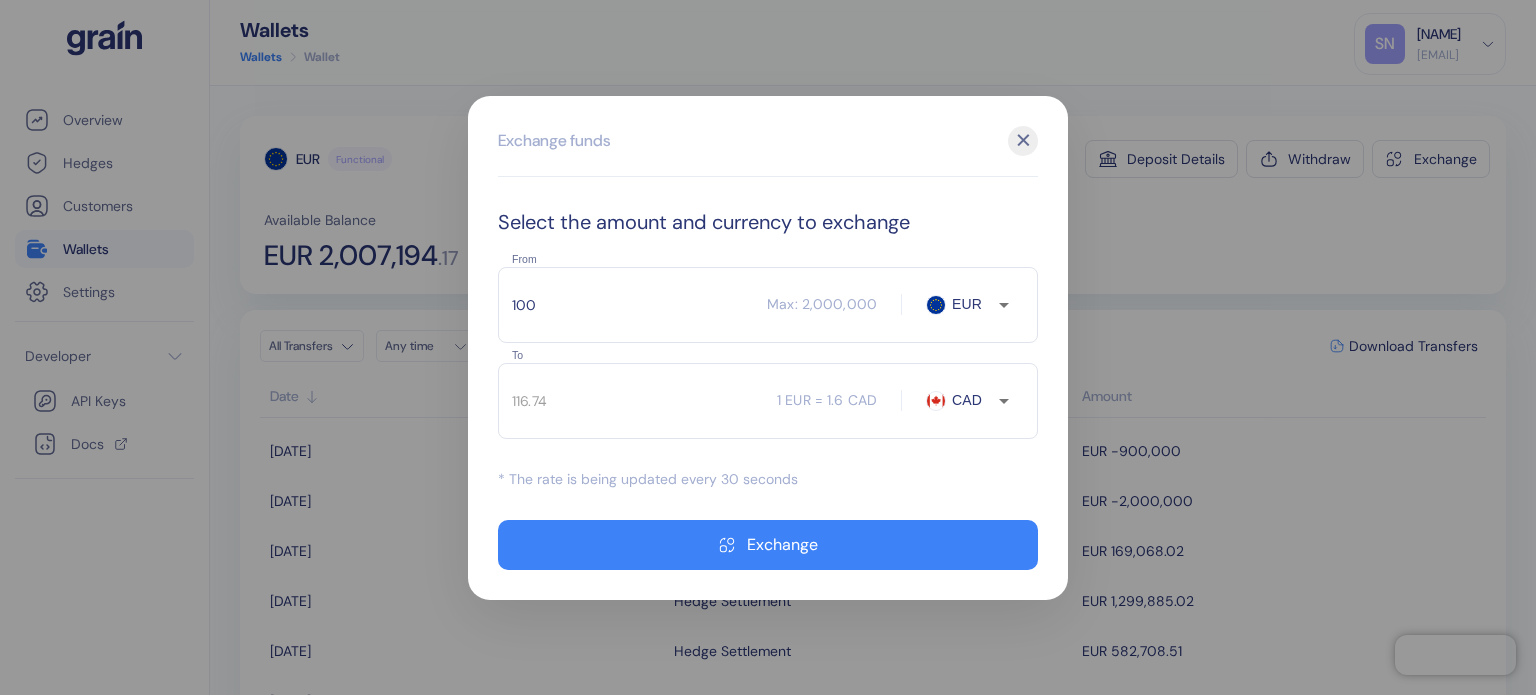 type on "159.78" 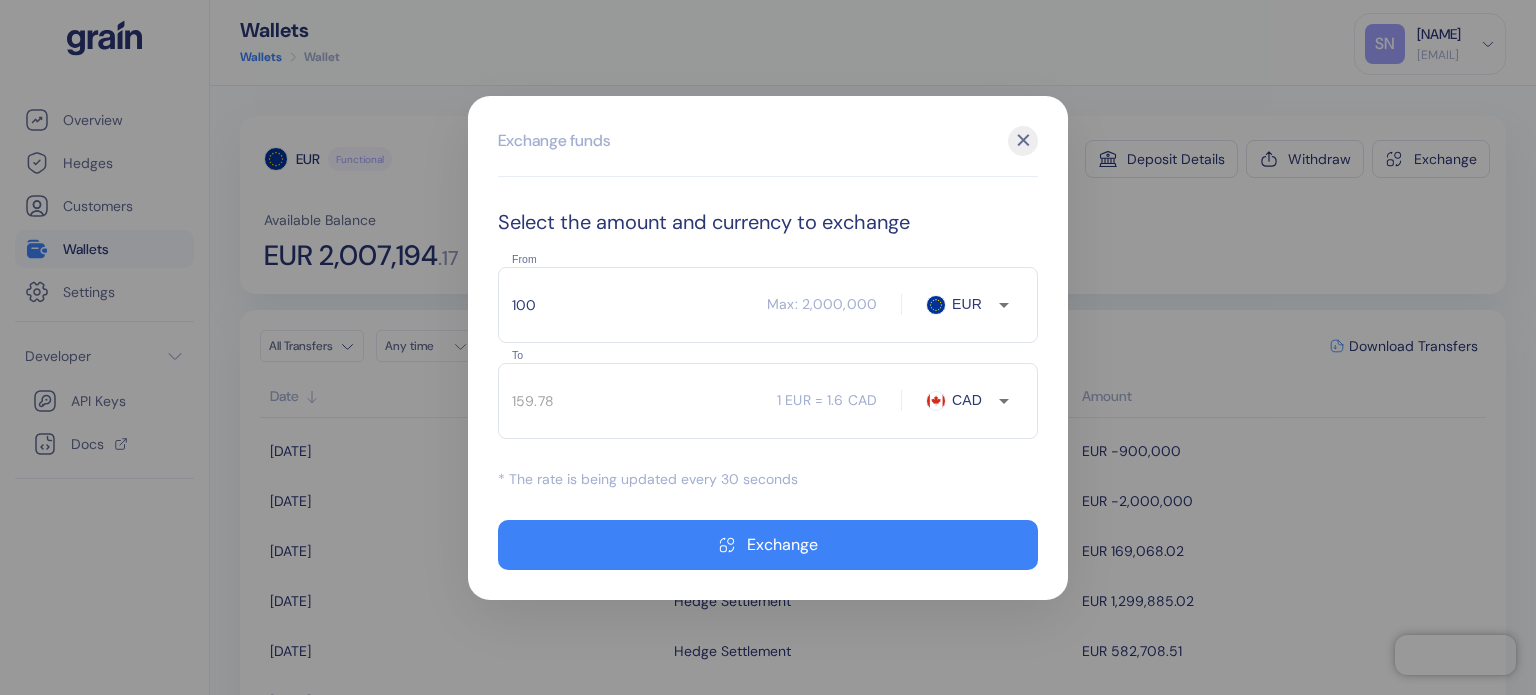 click on "159.78 ​ 1 EUR = 1.6 CAD CAD To" at bounding box center [768, 401] 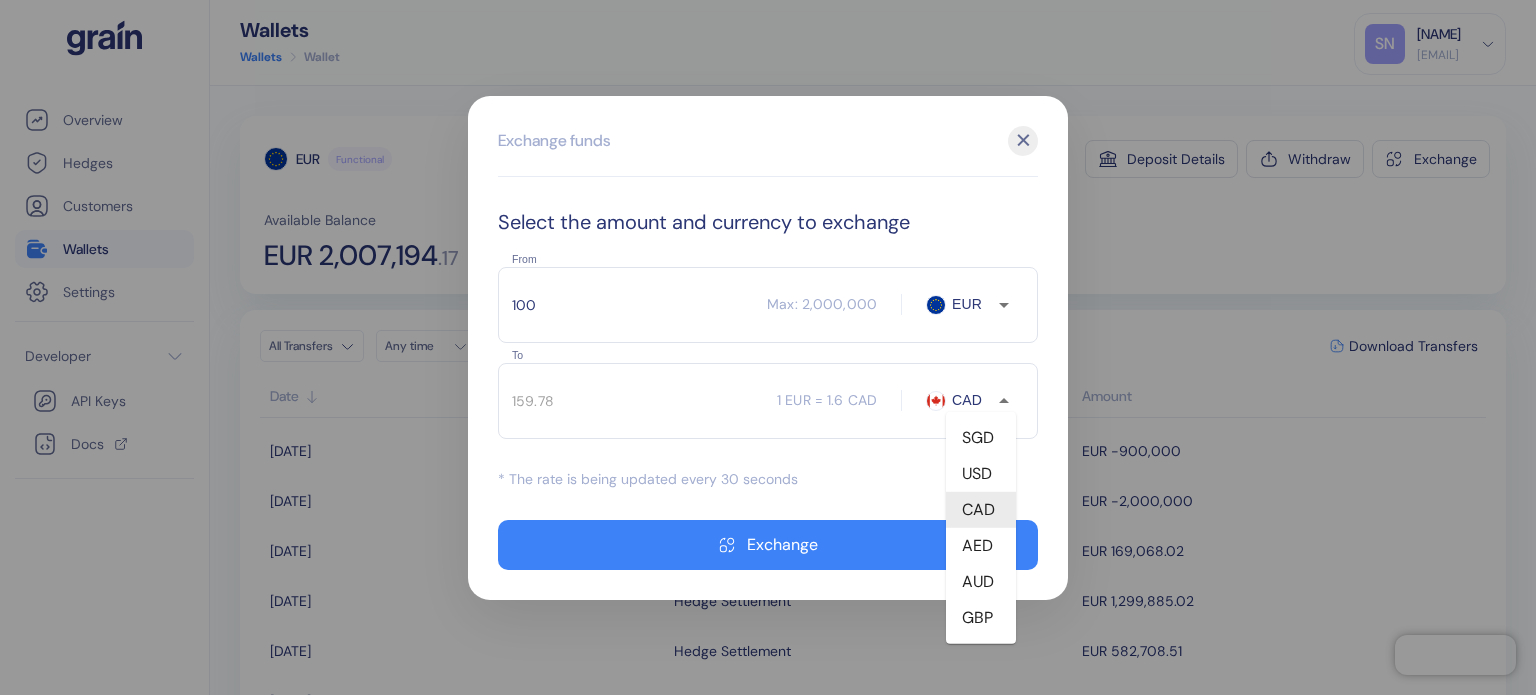 click on "CAD" at bounding box center [972, 400] 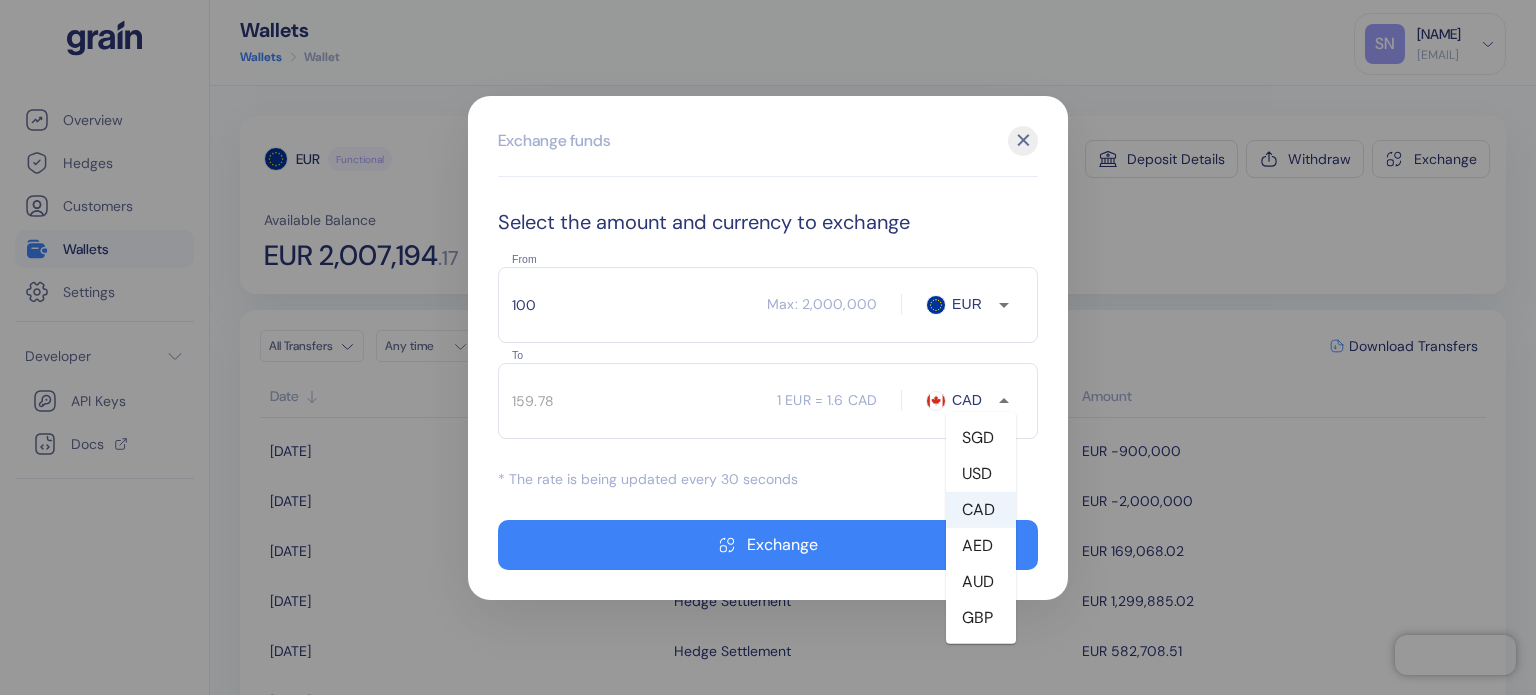 click on "AED" at bounding box center (981, 545) 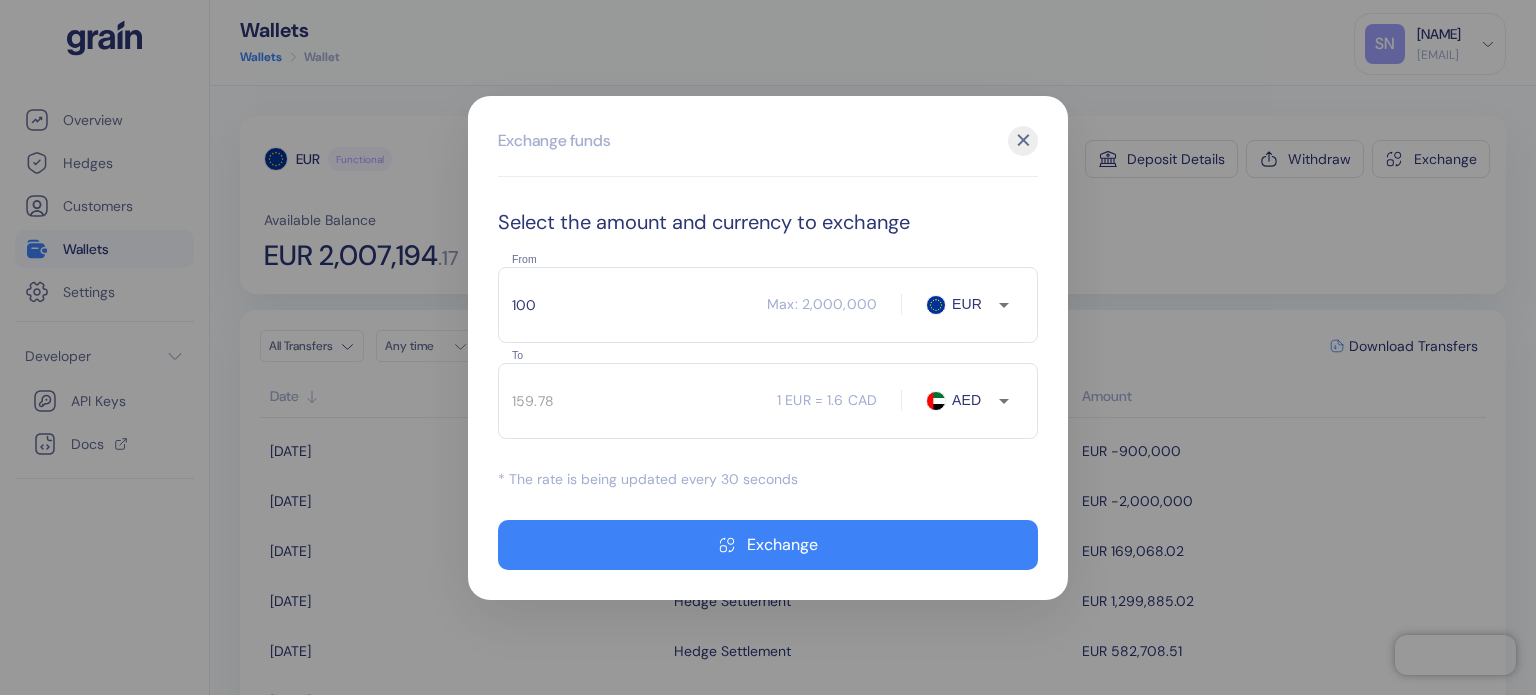 click on "100" at bounding box center [632, 305] 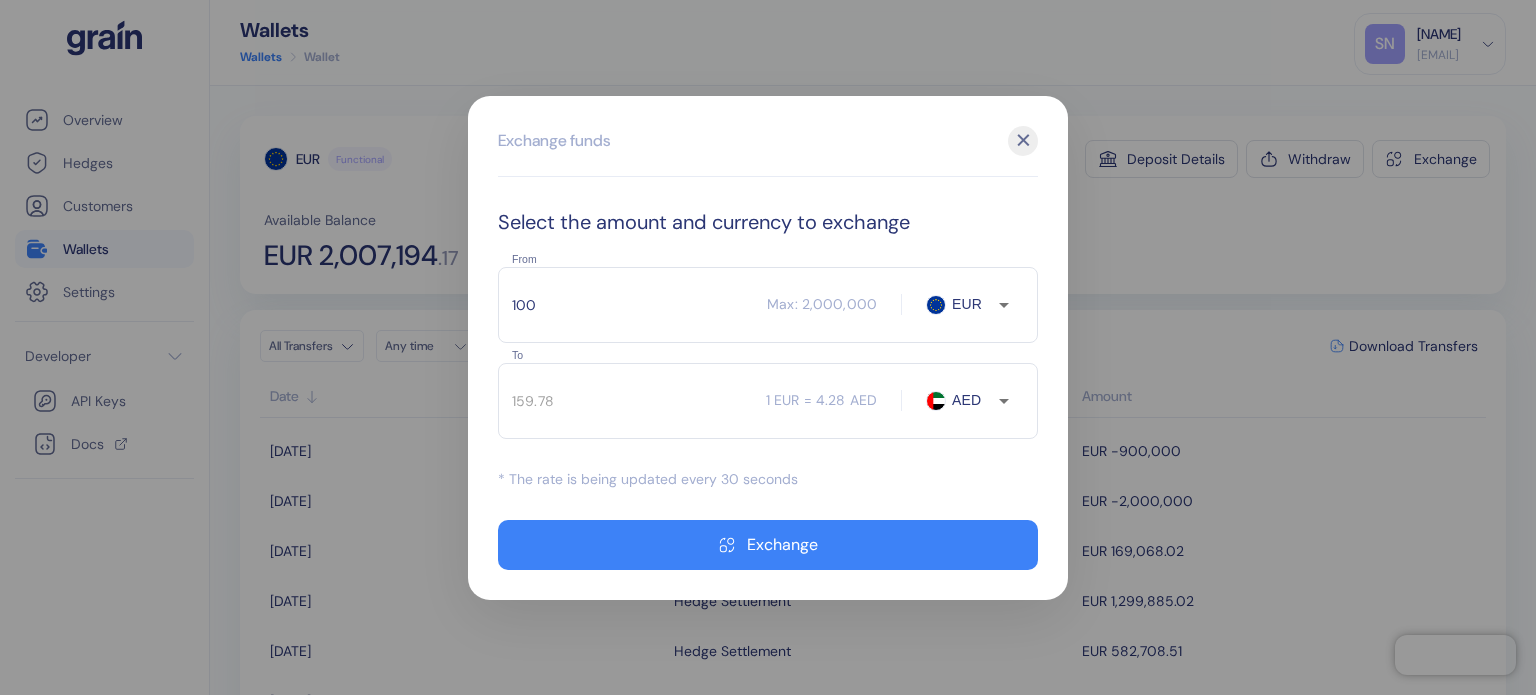 click on "100" at bounding box center [632, 305] 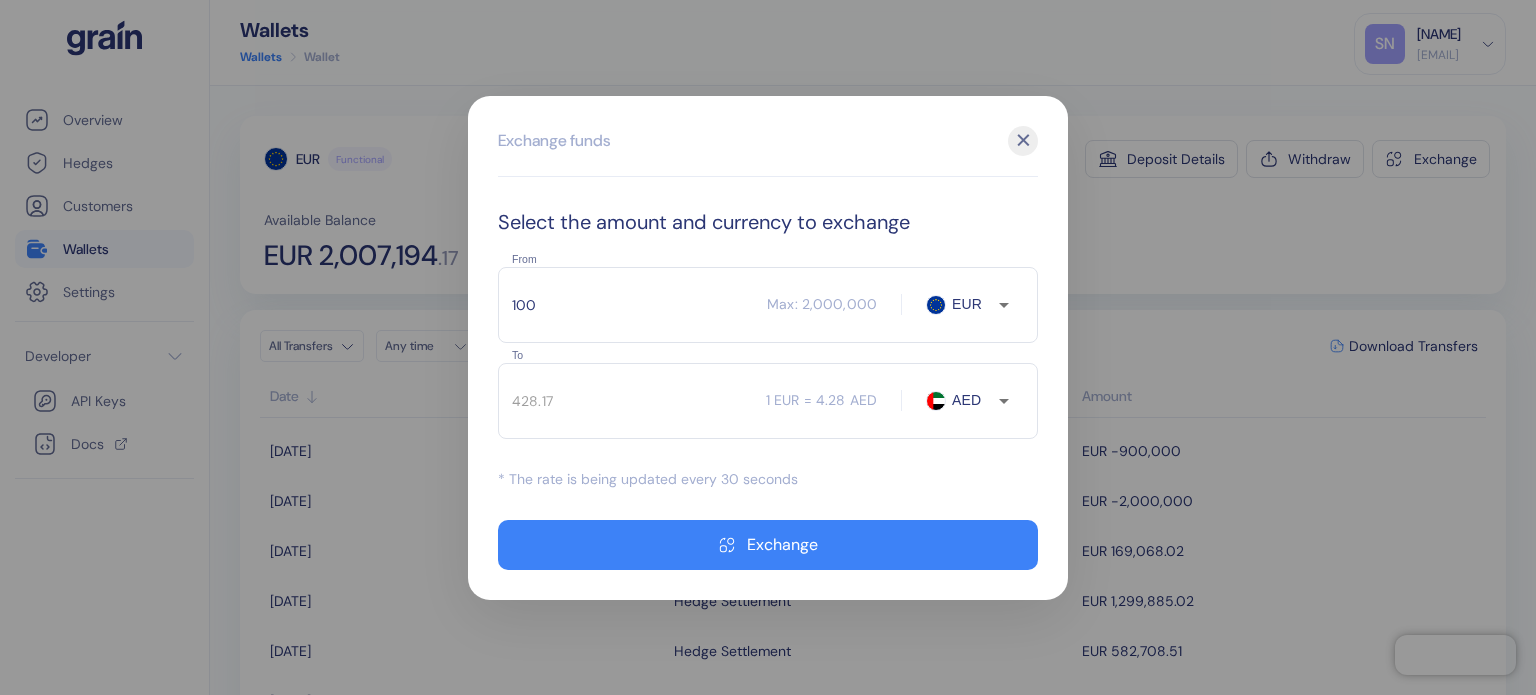 click on "428.17 ​ 1 EUR = 4.28 AED AED To" at bounding box center (768, 401) 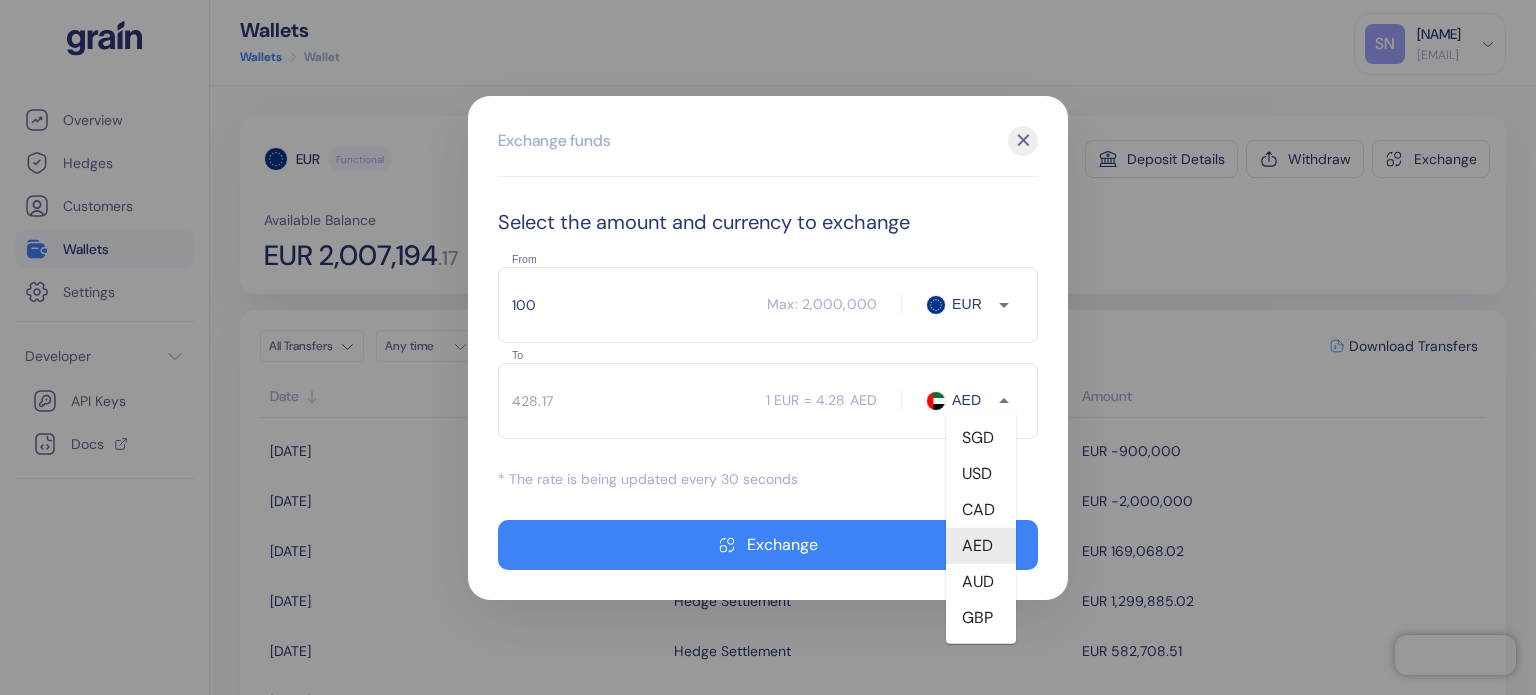 click on "AED" at bounding box center [972, 400] 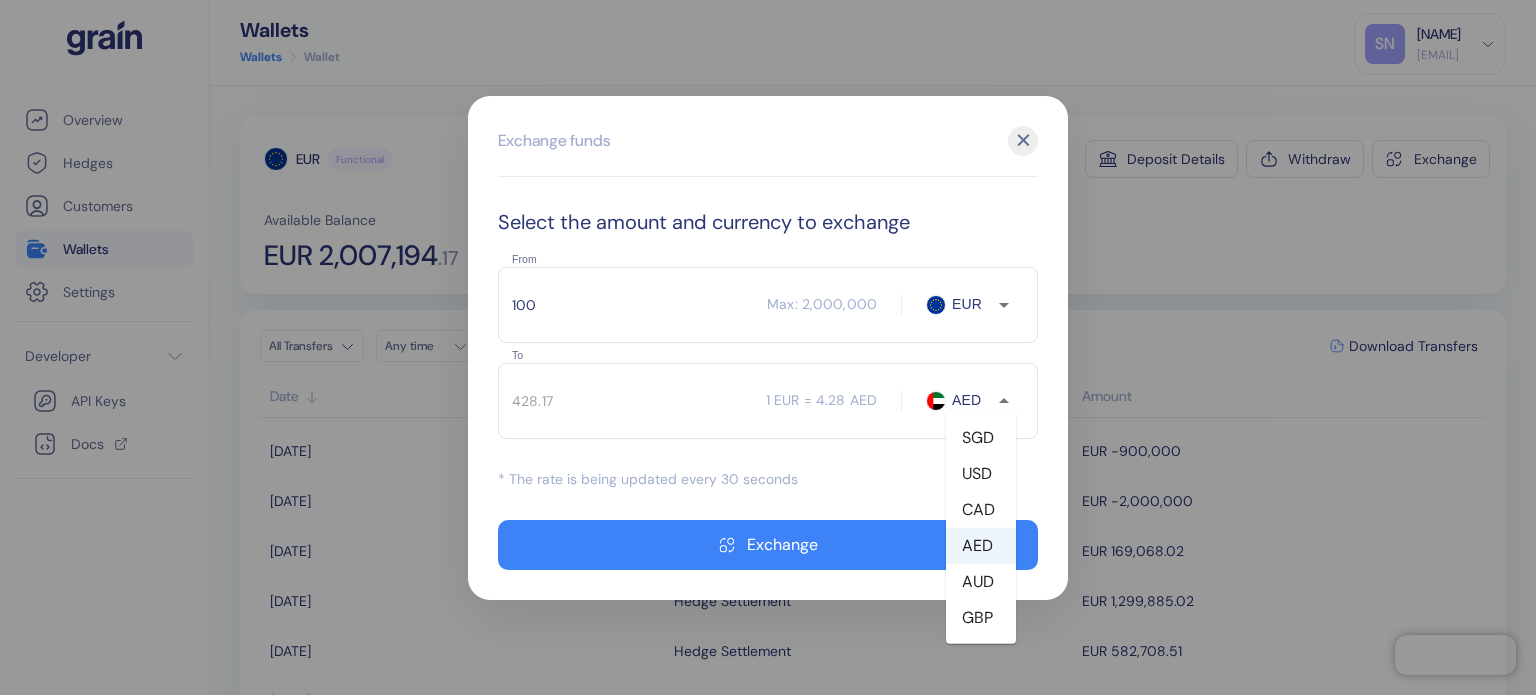 click on "AUD" at bounding box center [981, 581] 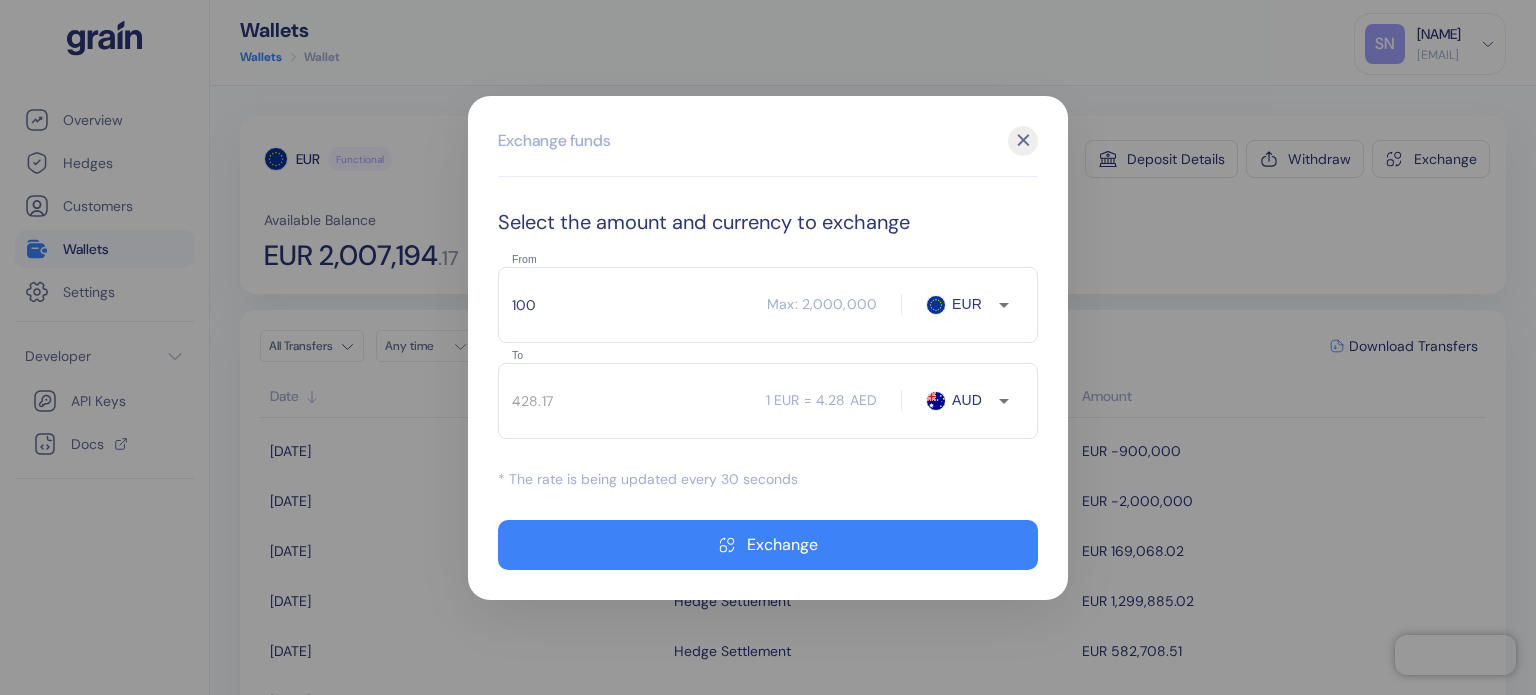click on "100" at bounding box center [632, 305] 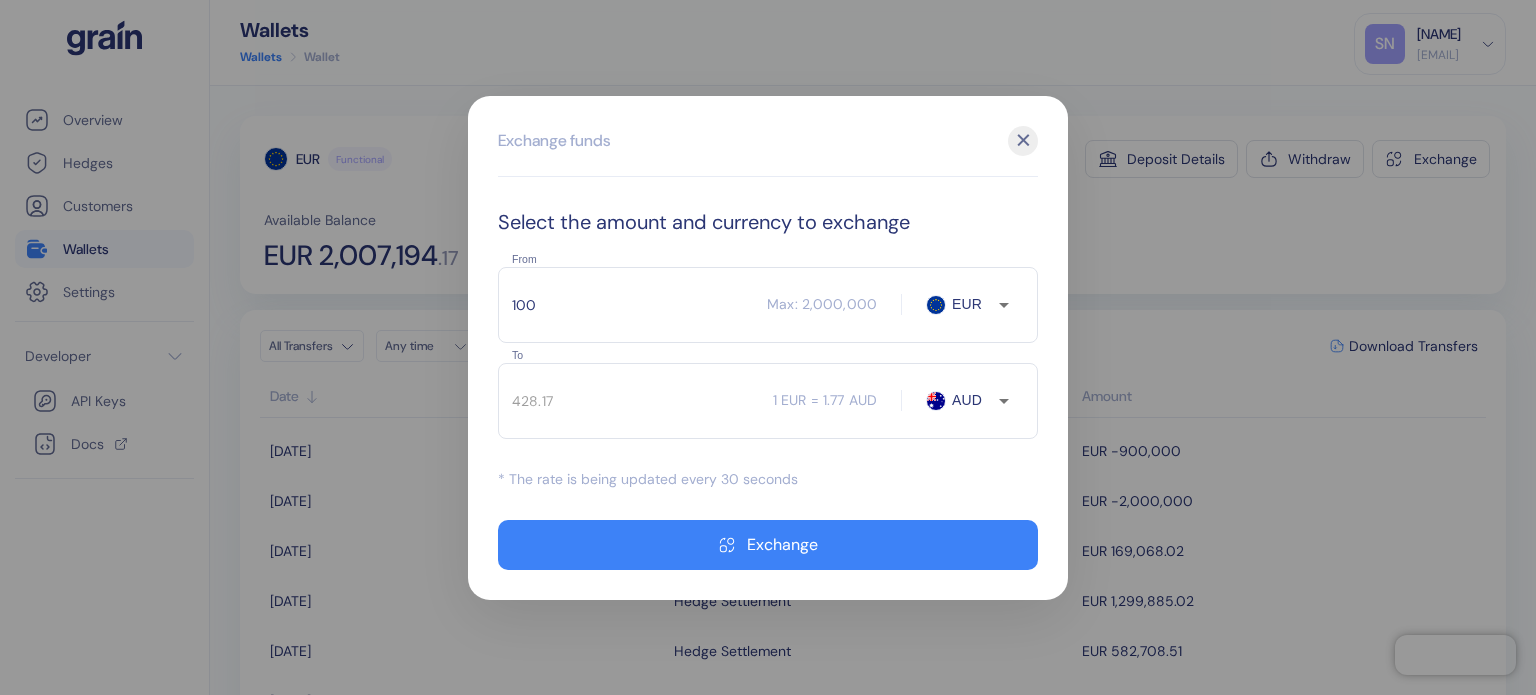 type on "177.16" 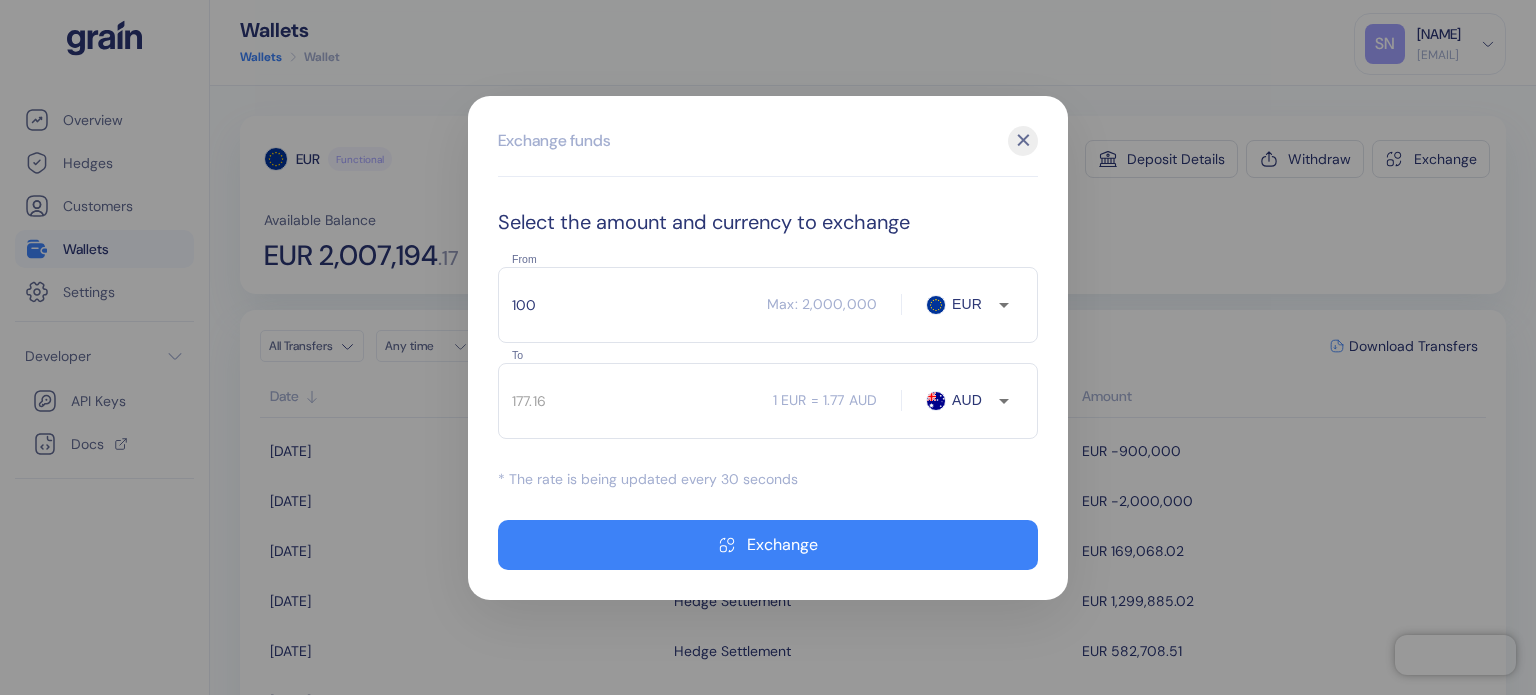 click on "100 ​ Max: 2,000,000 EUR From" at bounding box center (768, 305) 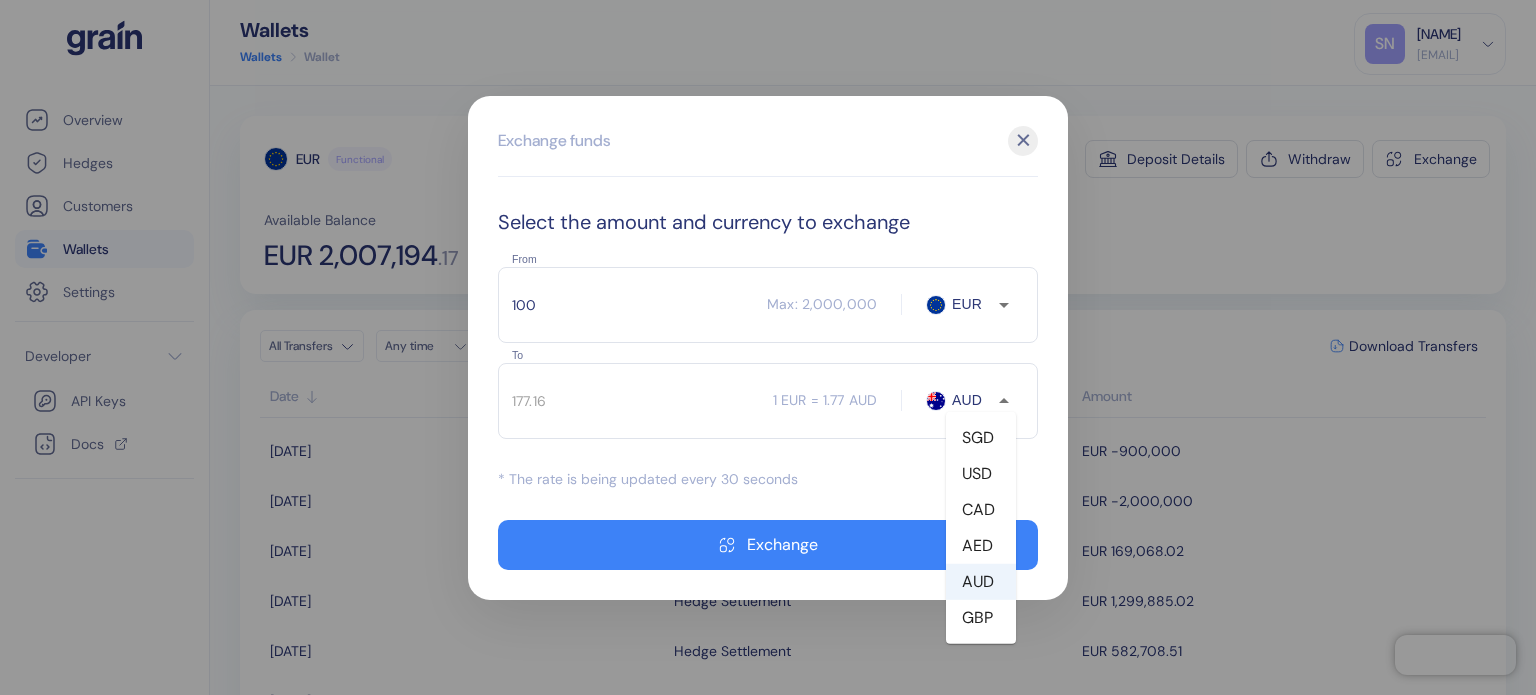 click on "GBP" at bounding box center [981, 617] 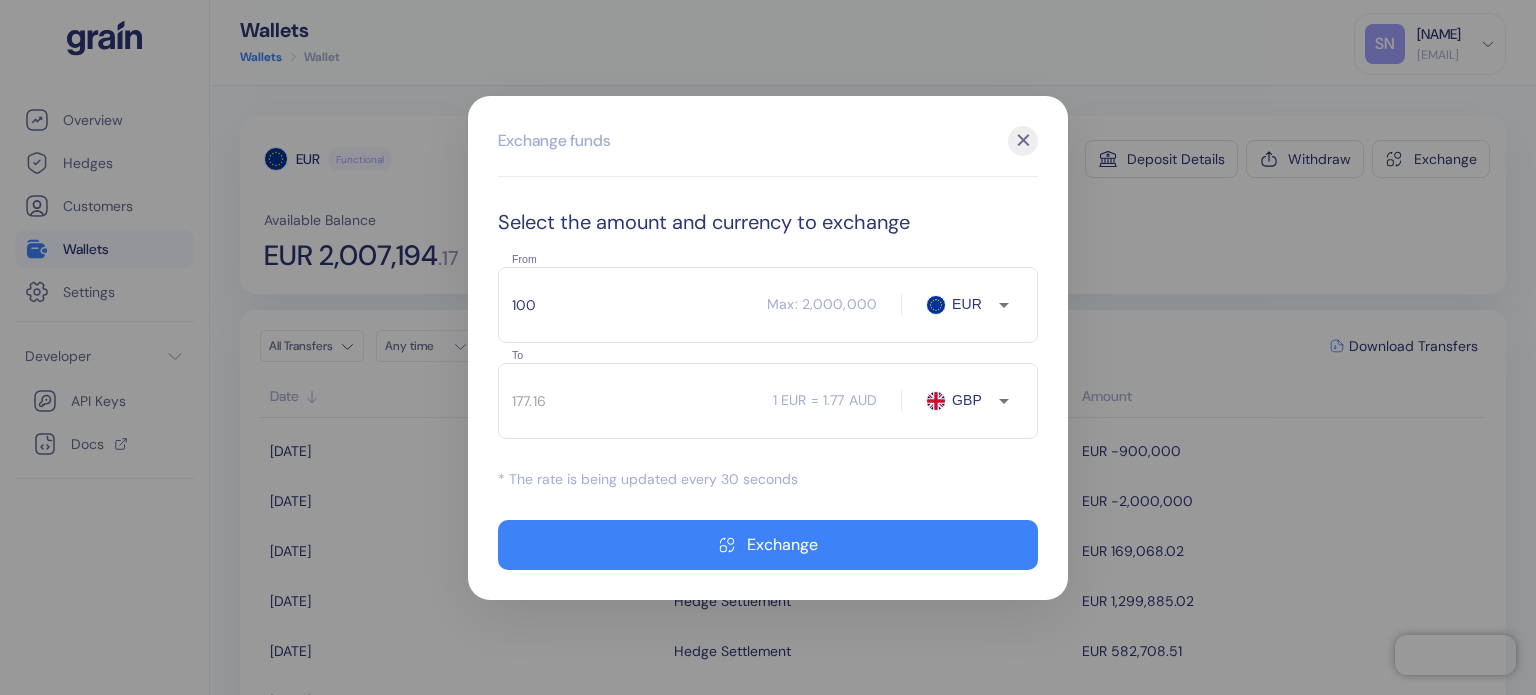 click on "100" at bounding box center [632, 305] 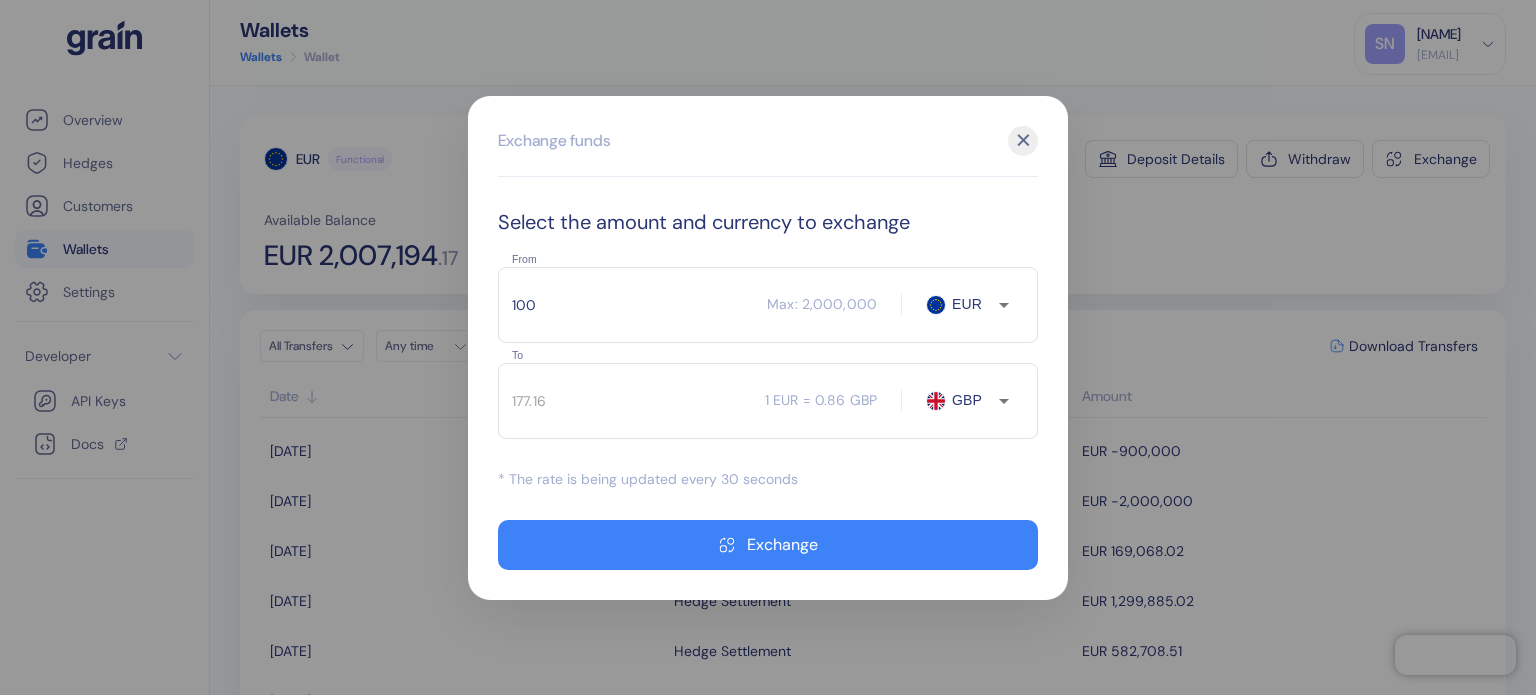 click on "100" at bounding box center (632, 305) 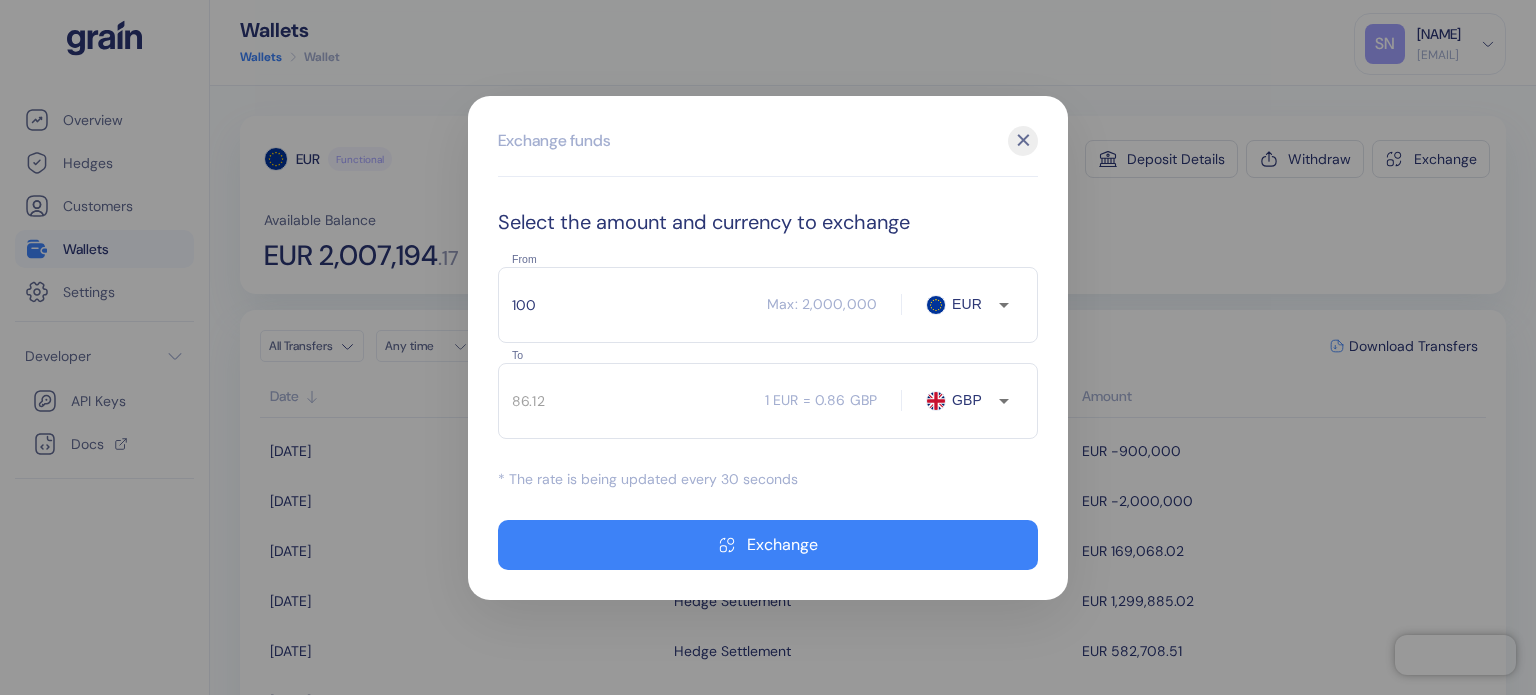 click on "✕" at bounding box center (1023, 141) 